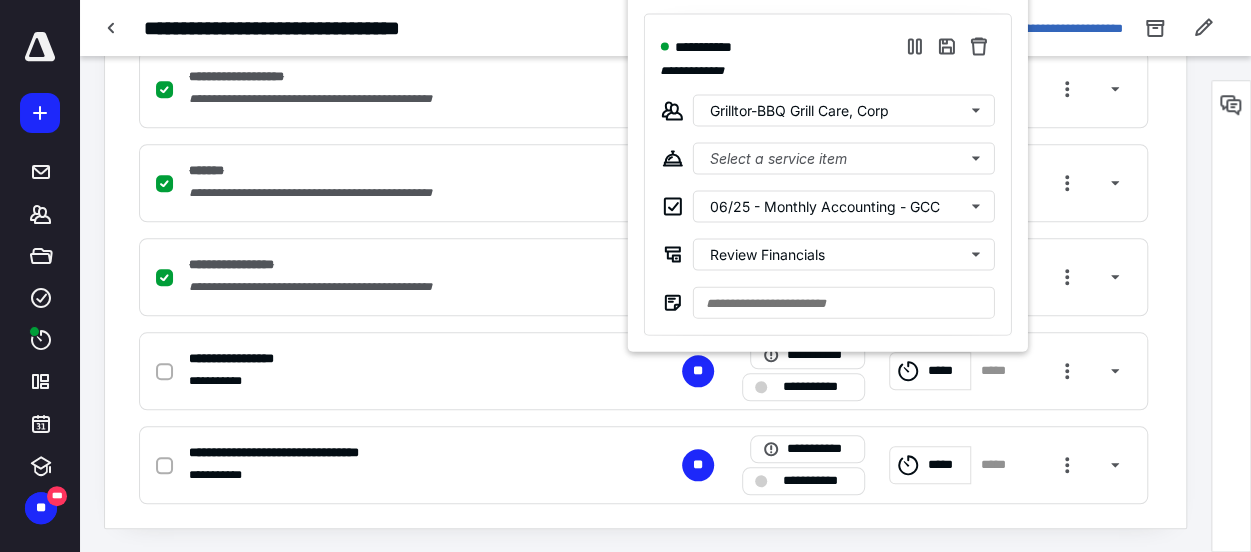 scroll, scrollTop: 0, scrollLeft: 0, axis: both 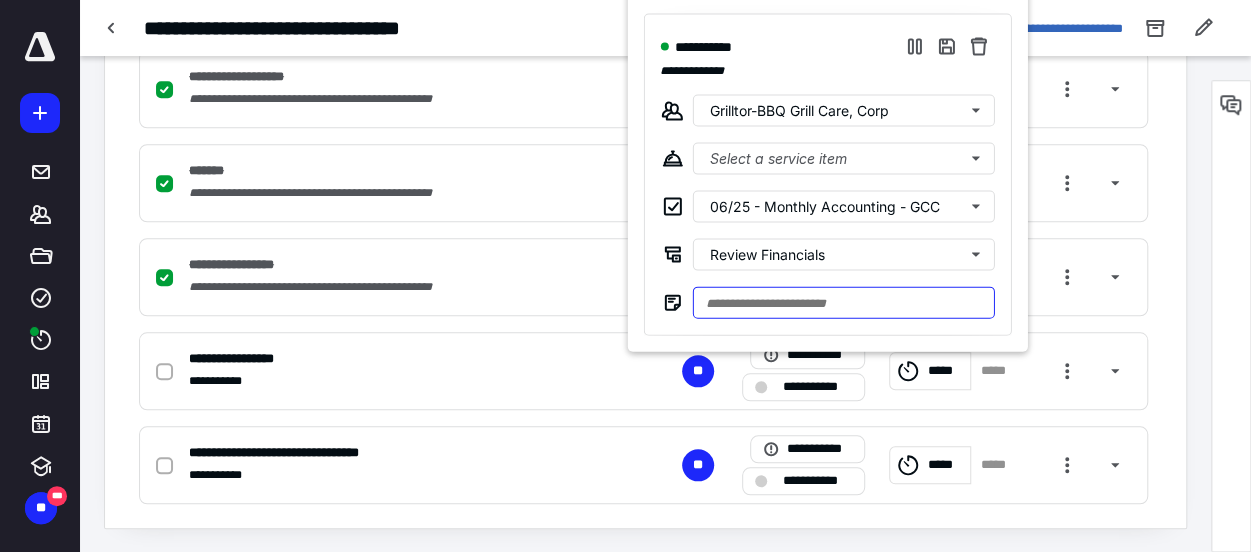 click at bounding box center [843, 303] 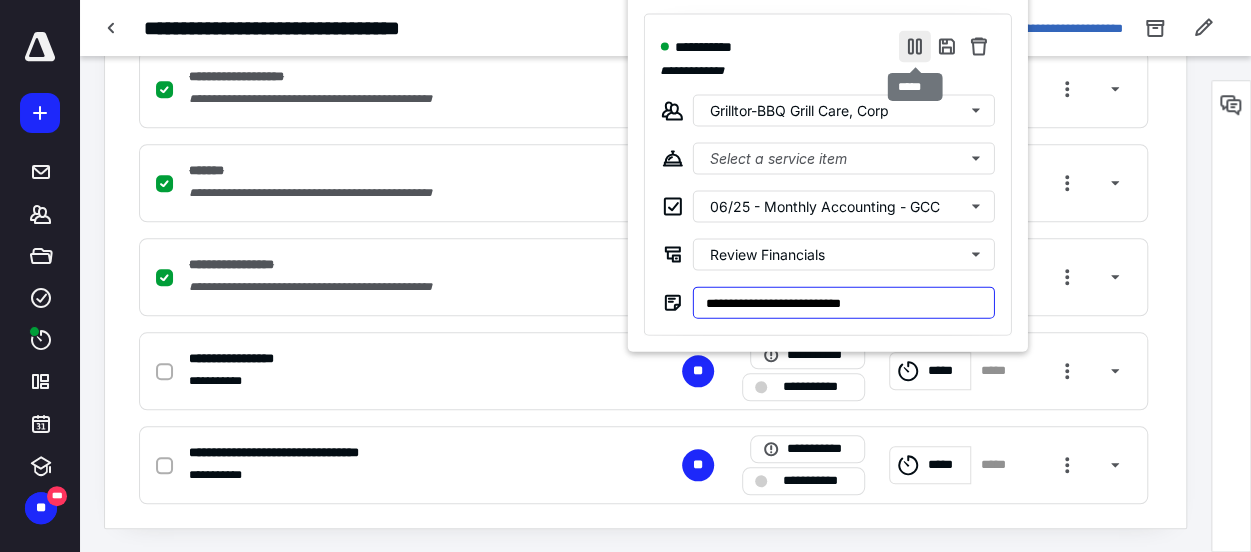 type on "**********" 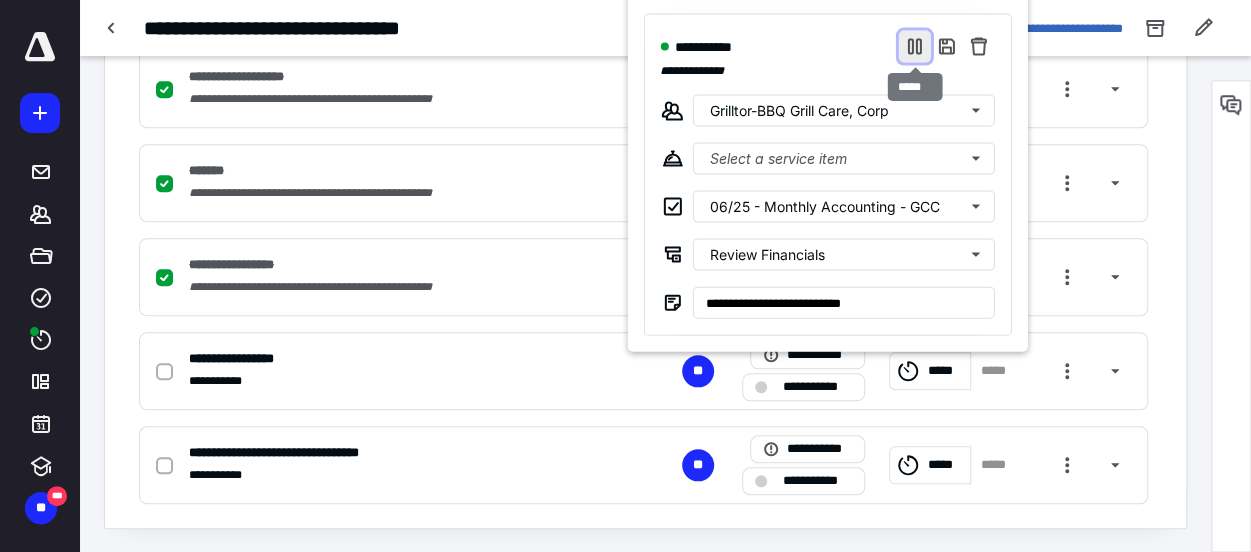 click at bounding box center (914, 47) 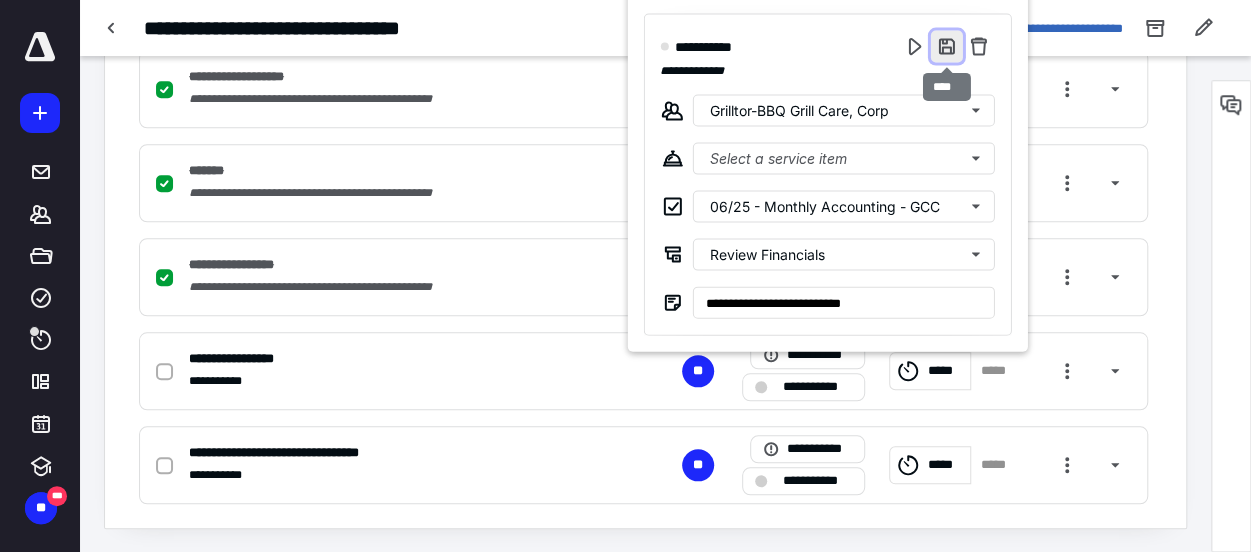click at bounding box center [946, 47] 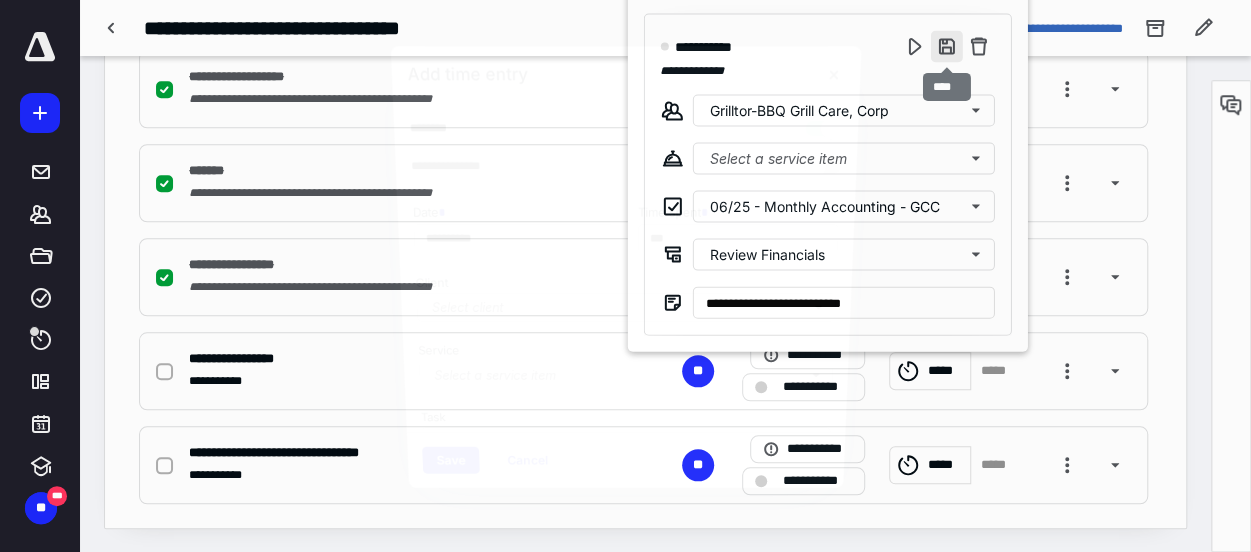 type on "***" 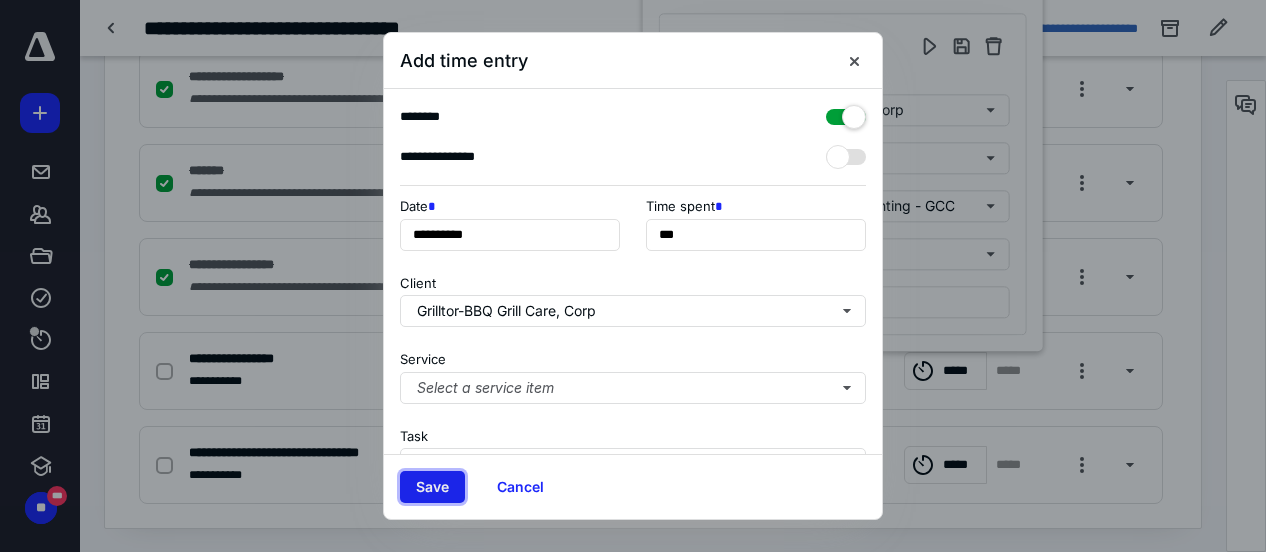 click on "Save" at bounding box center (432, 487) 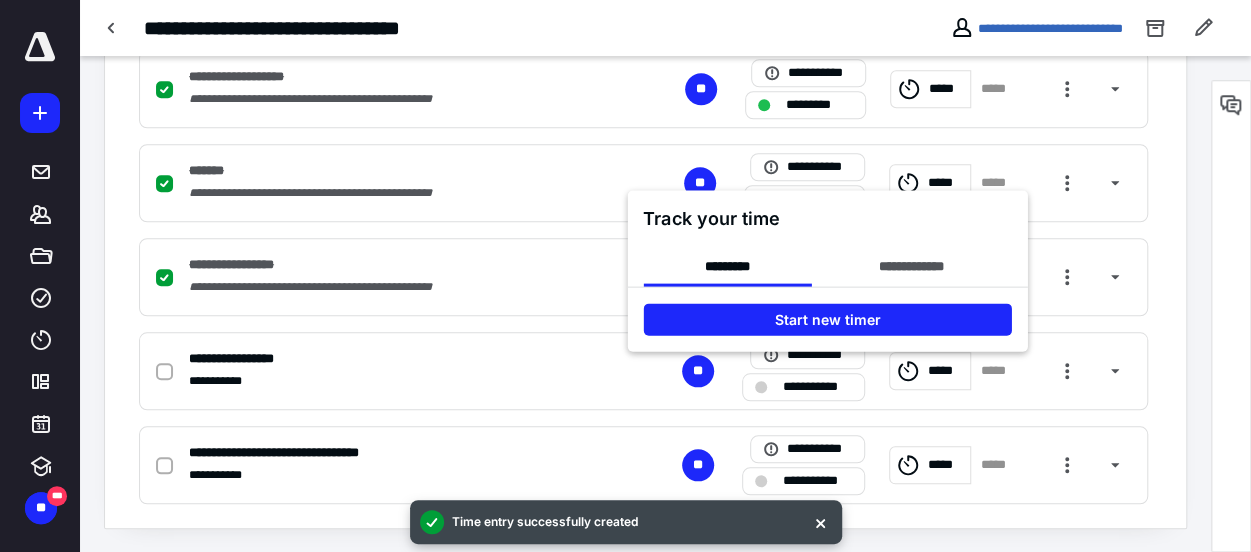 click at bounding box center [625, 276] 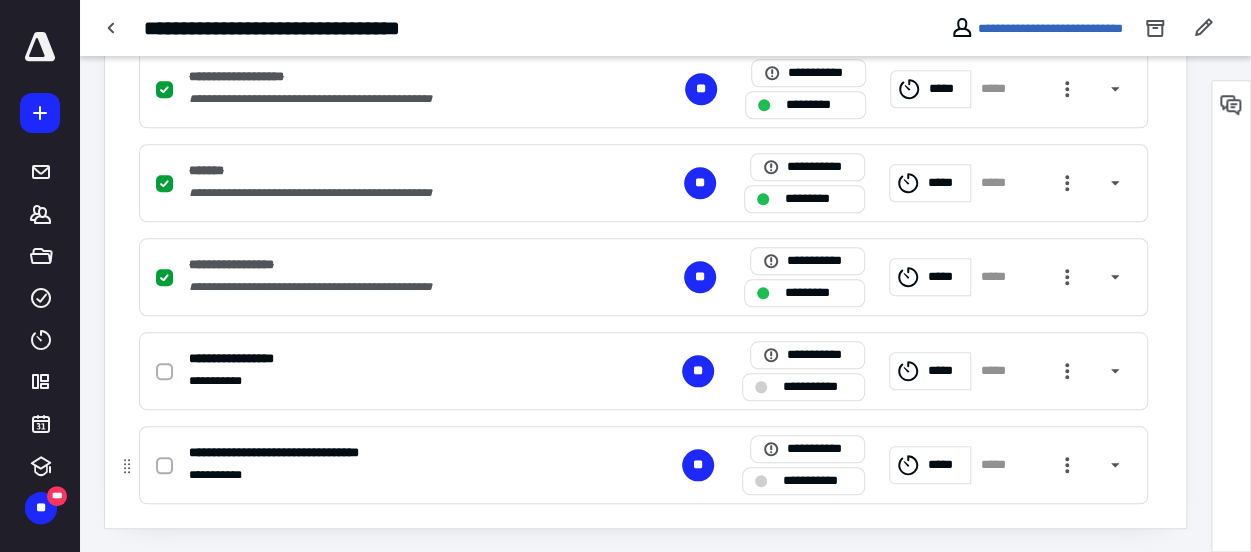 click 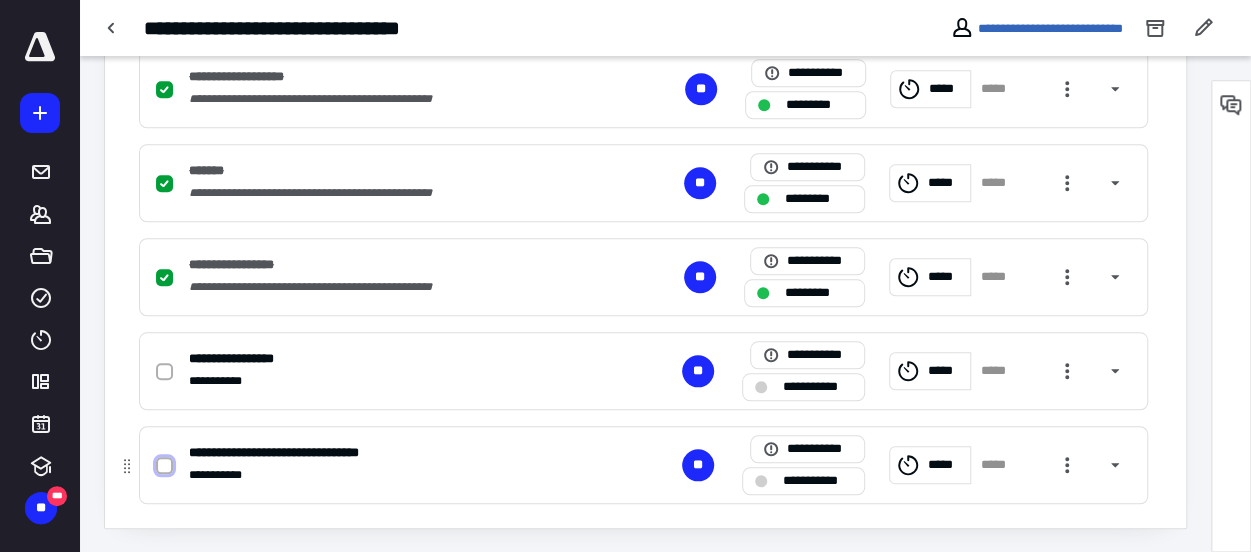 click at bounding box center [164, 466] 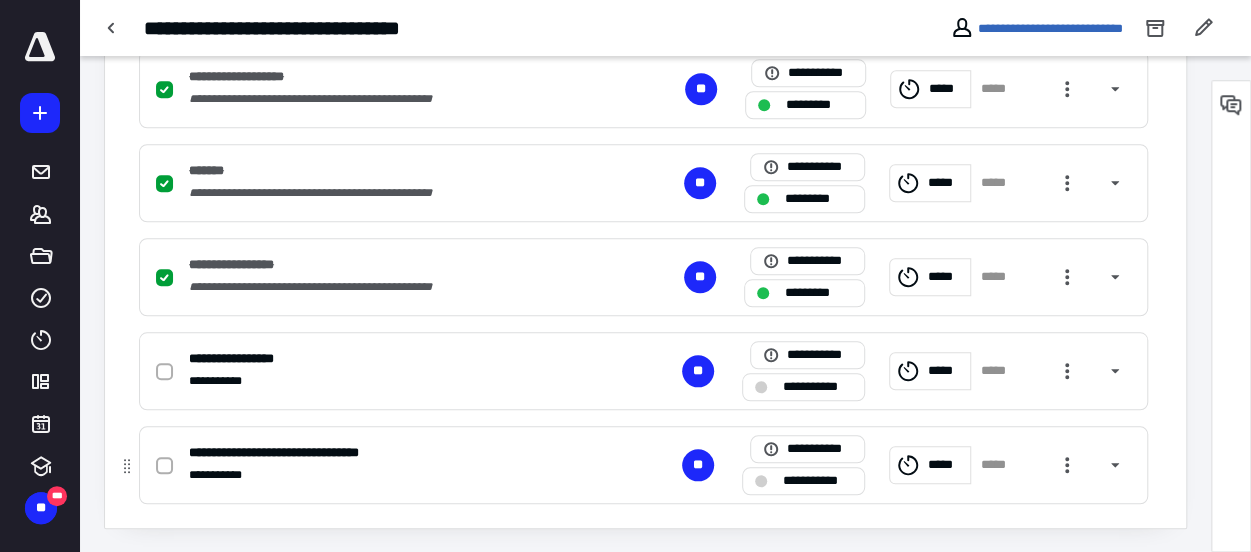 checkbox on "true" 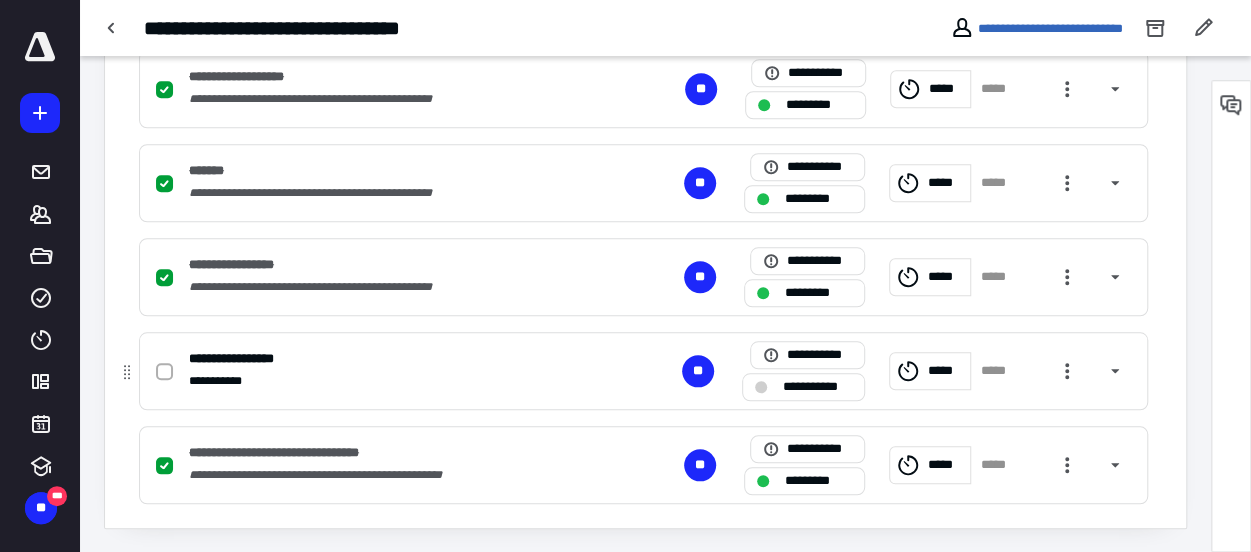 click 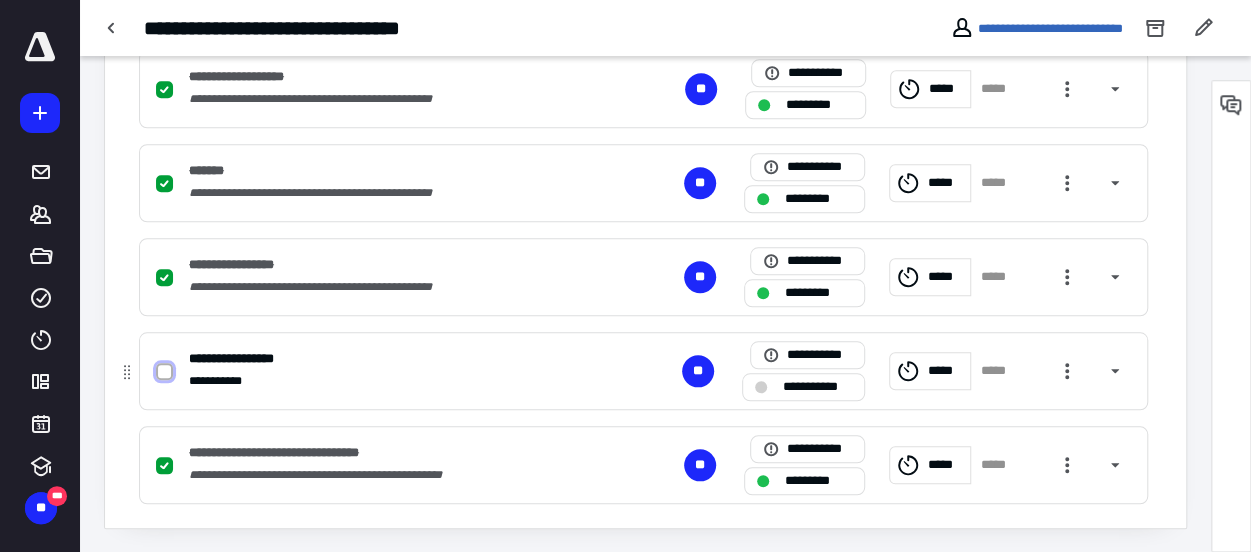 click at bounding box center [164, 372] 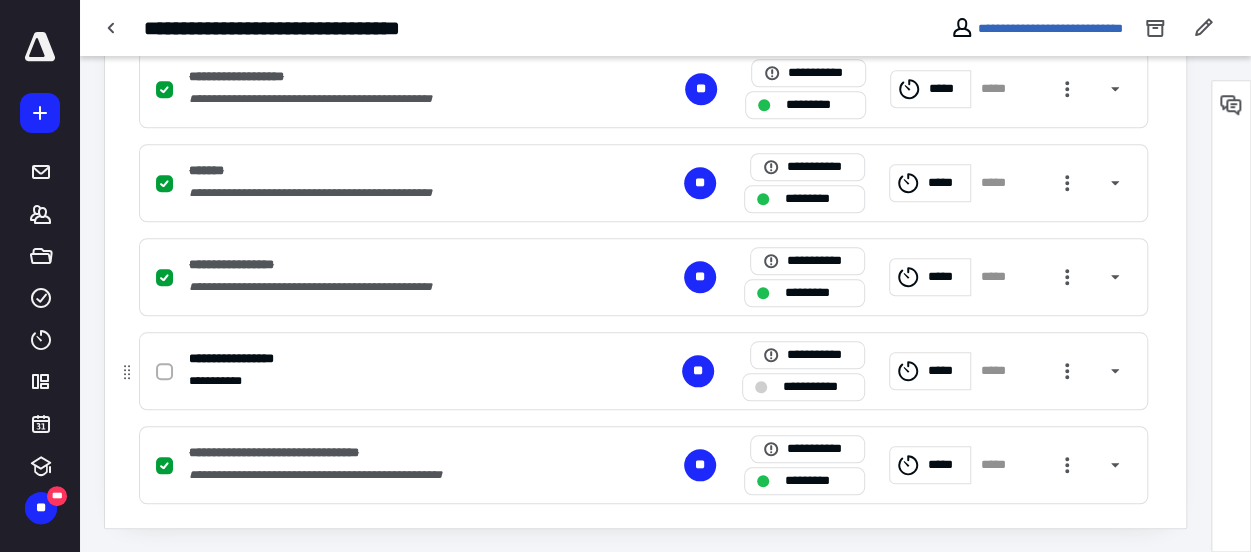 checkbox on "true" 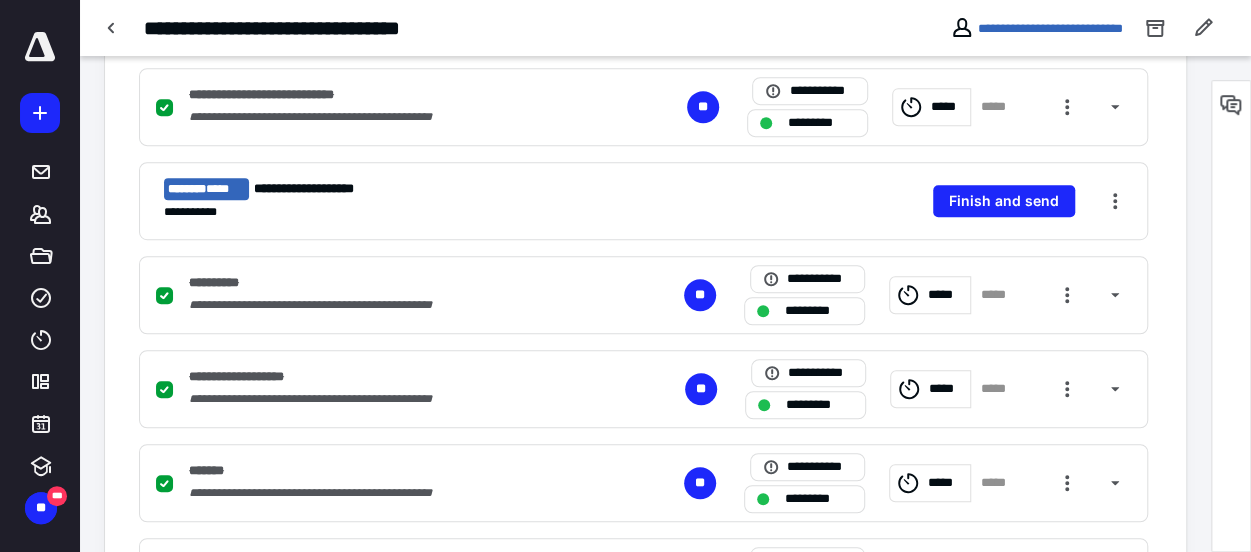 scroll, scrollTop: 10, scrollLeft: 0, axis: vertical 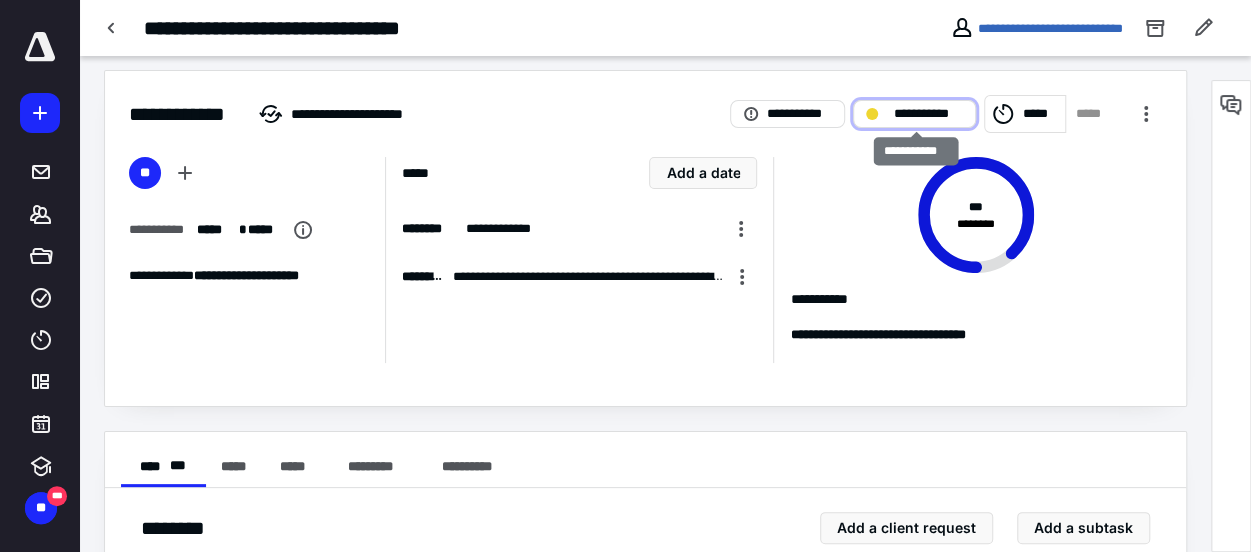 click on "**********" at bounding box center (928, 114) 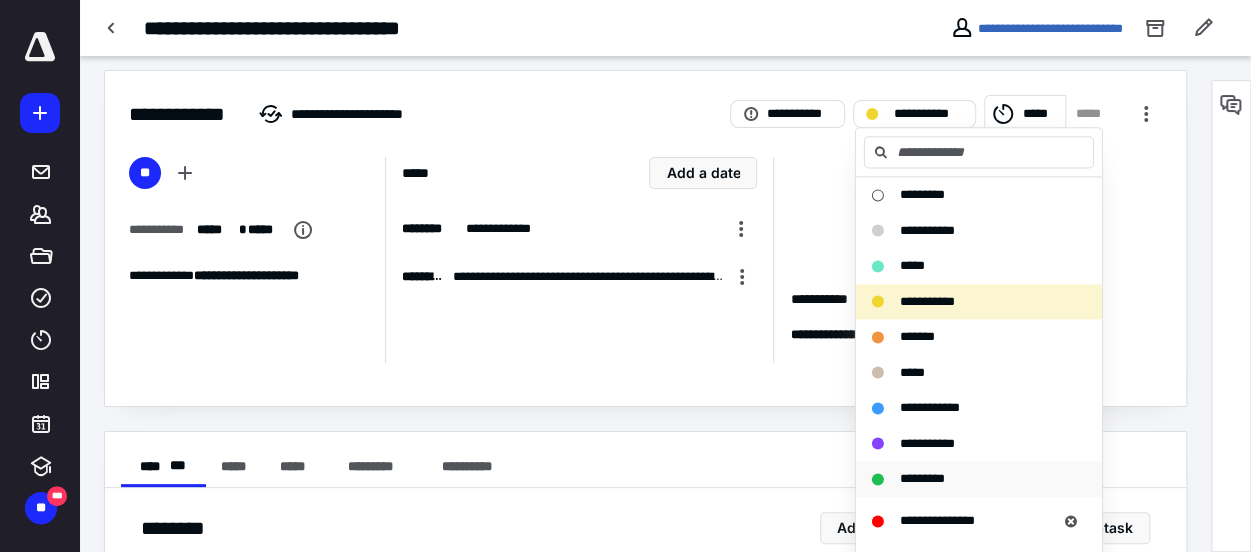 click on "*********" at bounding box center [922, 478] 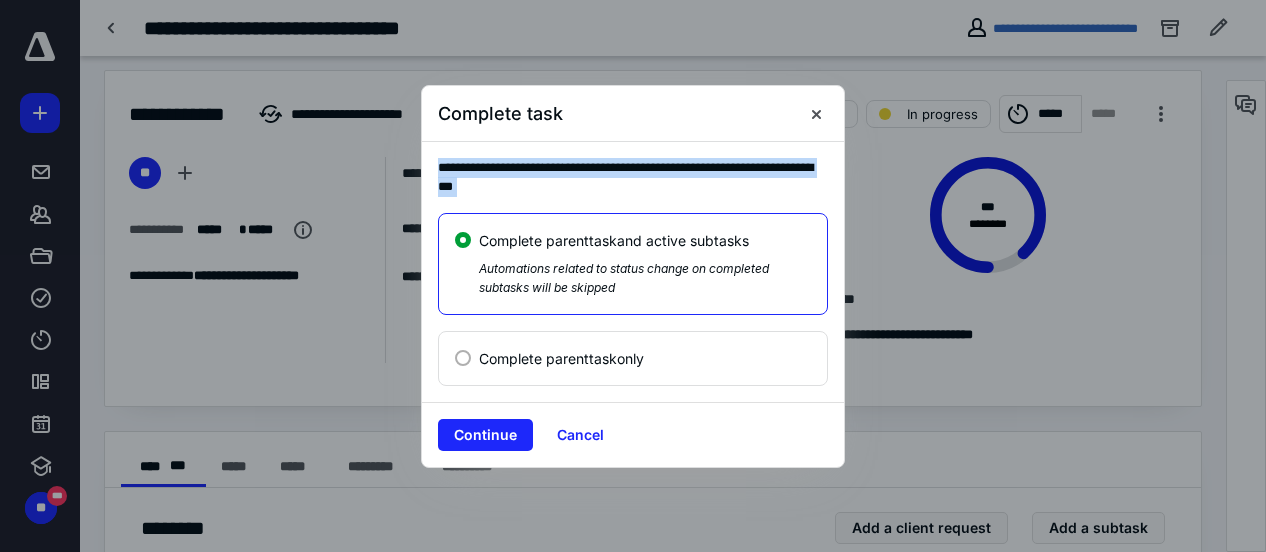 drag, startPoint x: 628, startPoint y: 99, endPoint x: 766, endPoint y: 237, distance: 195.16147 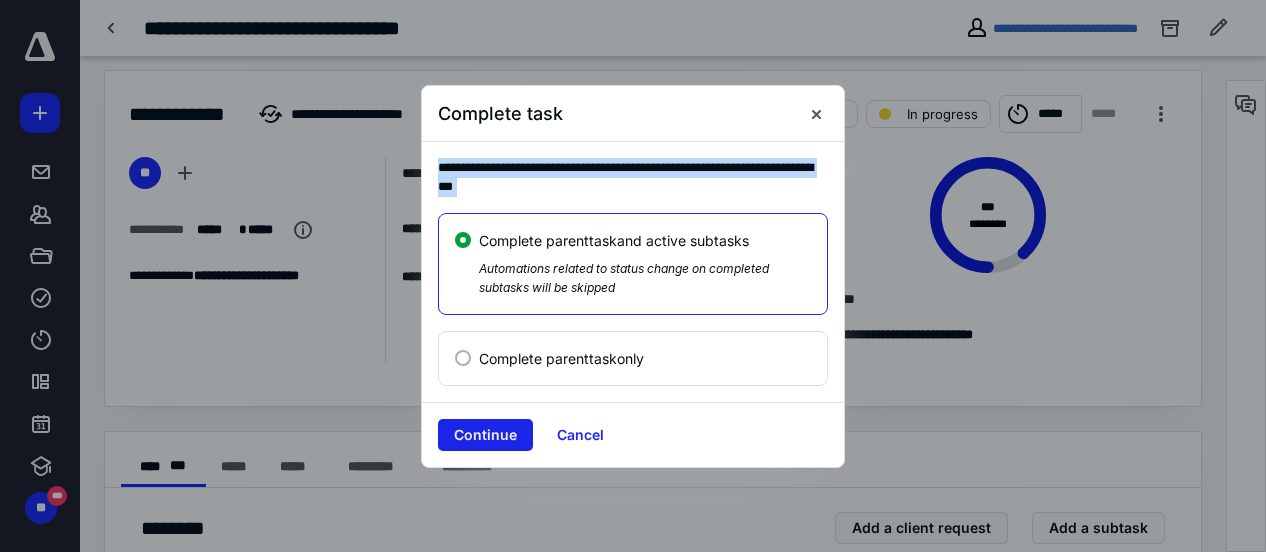 click on "Continue" at bounding box center (485, 435) 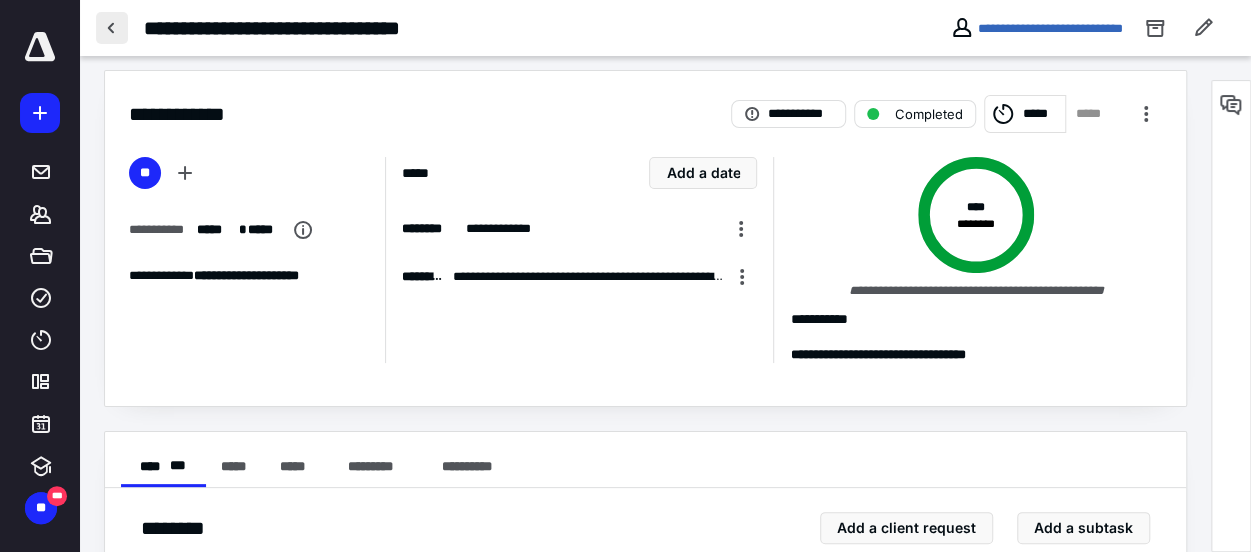 click at bounding box center (112, 28) 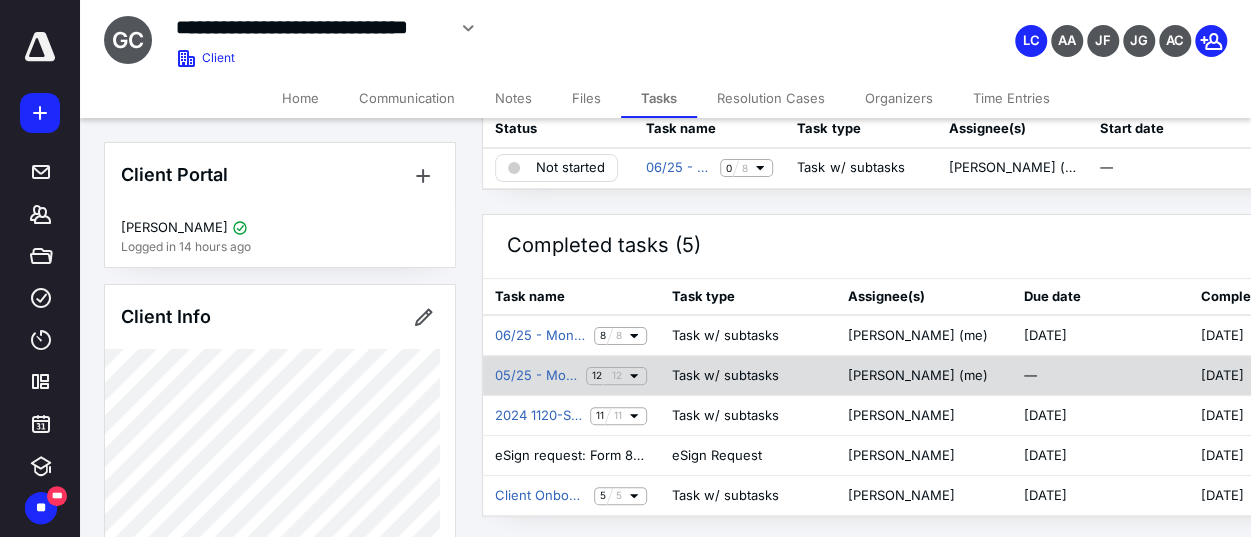 scroll, scrollTop: 0, scrollLeft: 0, axis: both 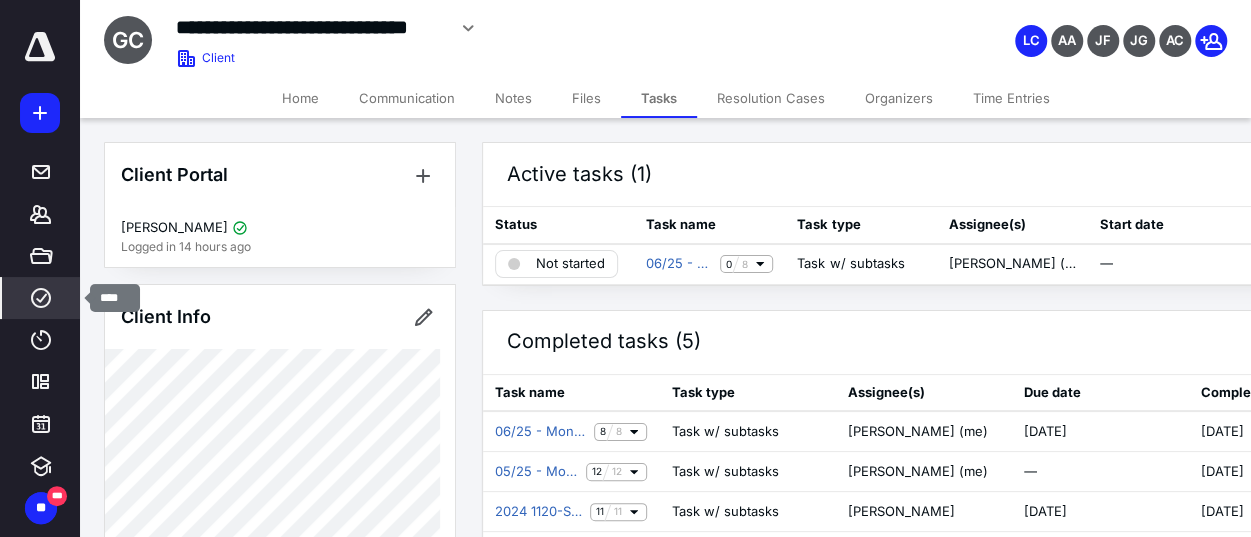 click 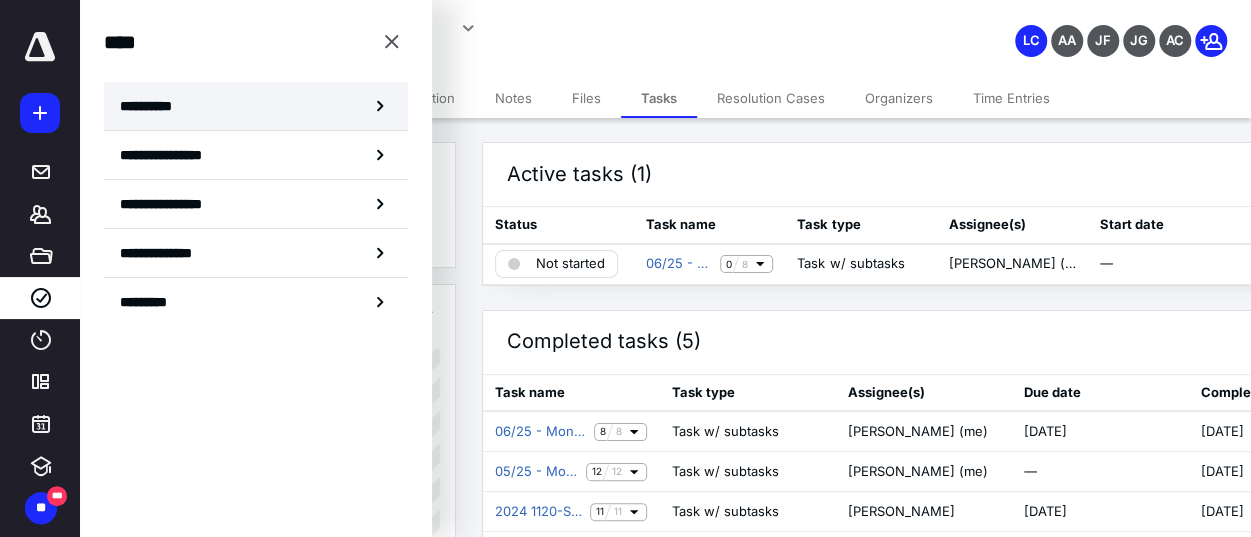 click on "**********" at bounding box center [153, 106] 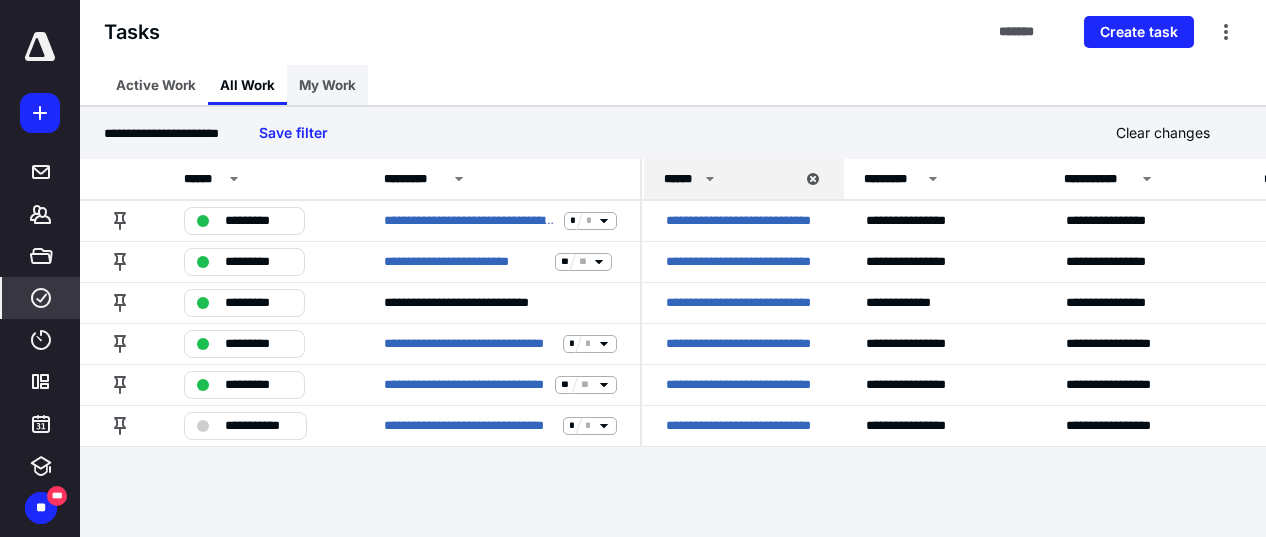click on "My Work" at bounding box center [327, 85] 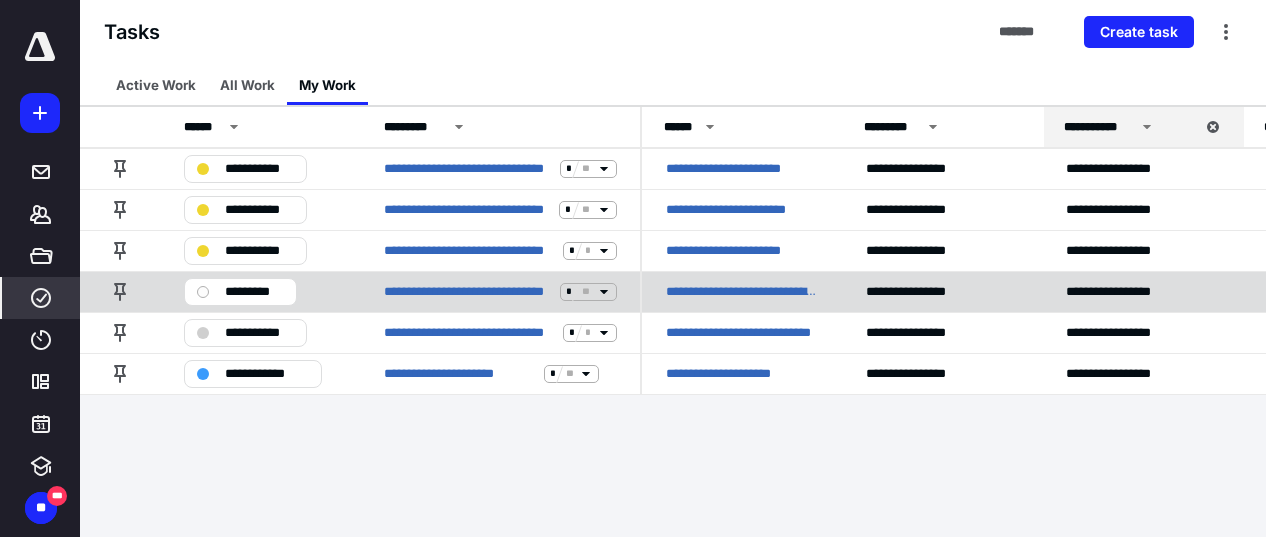 click on "**********" at bounding box center [742, 292] 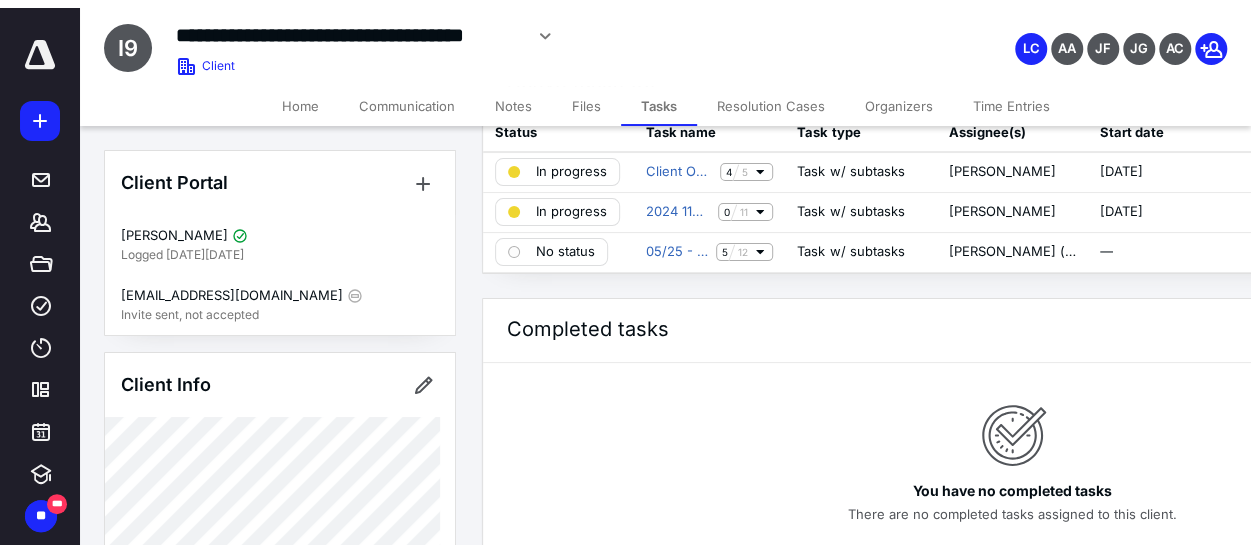 scroll, scrollTop: 0, scrollLeft: 0, axis: both 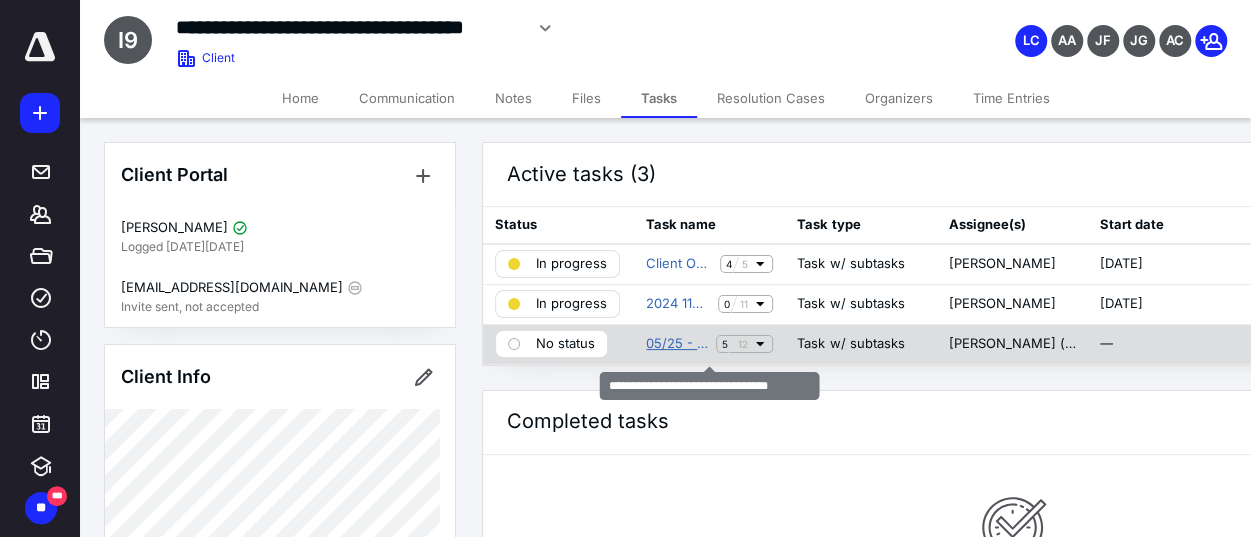 click on "05/25 - Monthly Accounting - GCC" at bounding box center [677, 344] 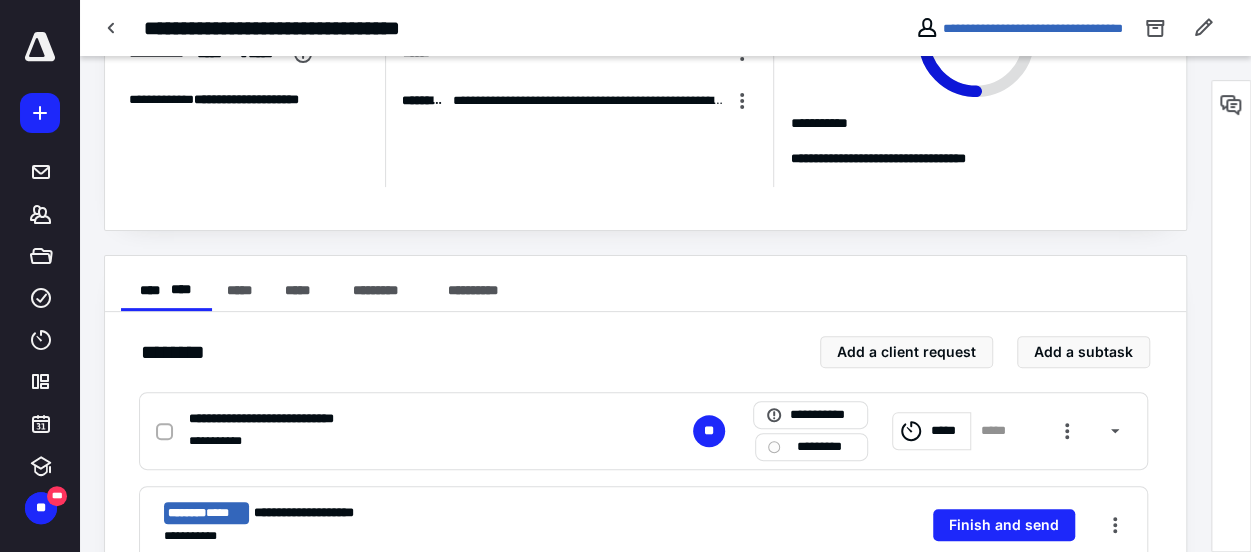 scroll, scrollTop: 0, scrollLeft: 0, axis: both 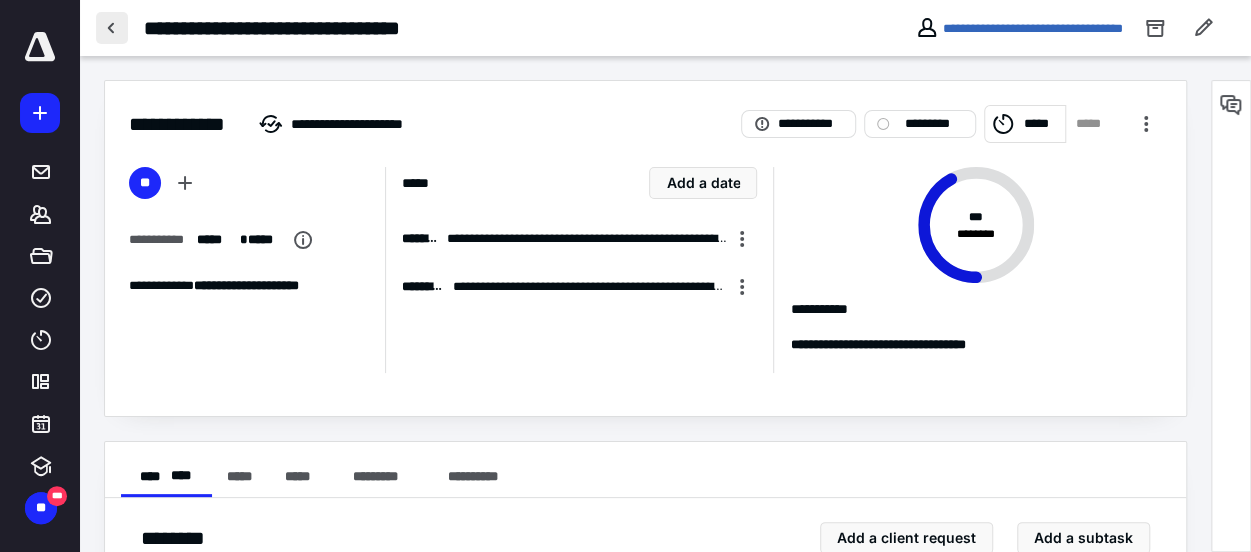 click at bounding box center [112, 28] 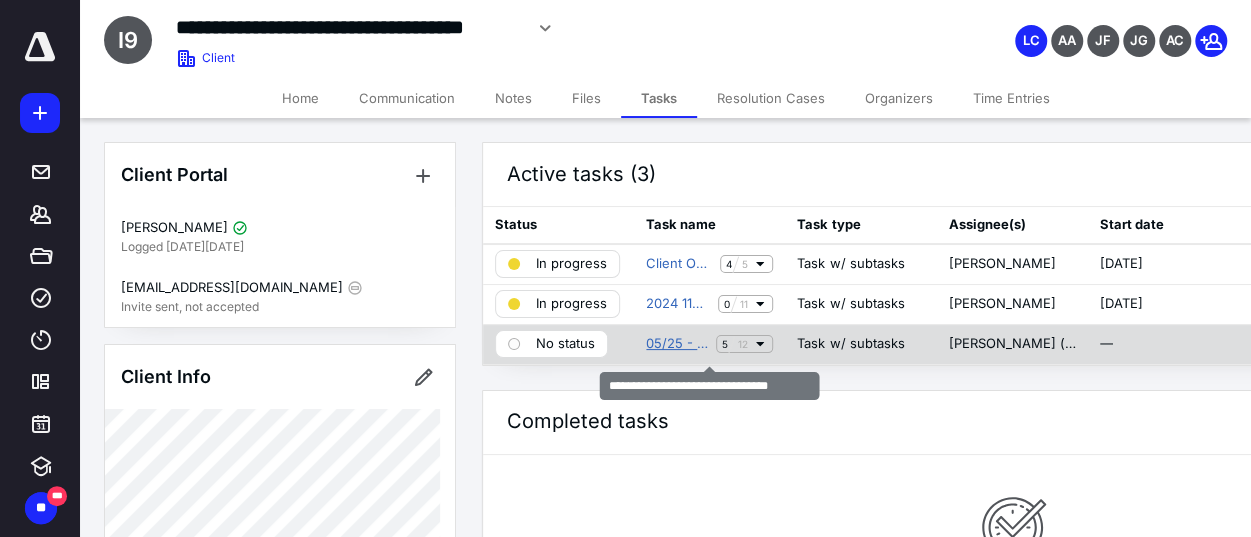 click on "05/25 - Monthly Accounting - GCC" at bounding box center (677, 344) 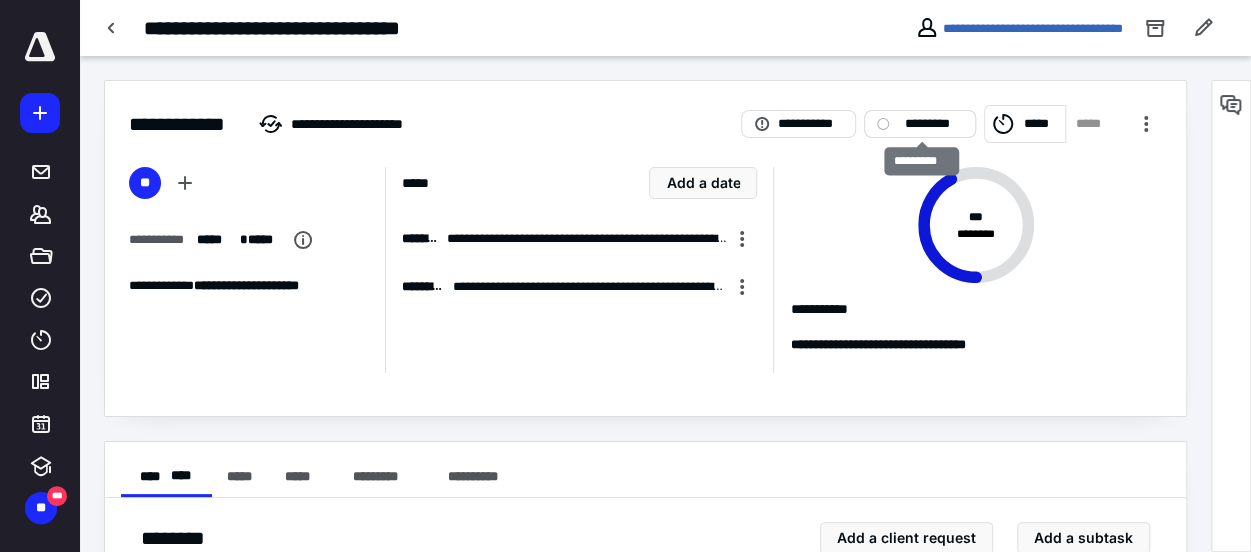 click on "*********" at bounding box center (934, 124) 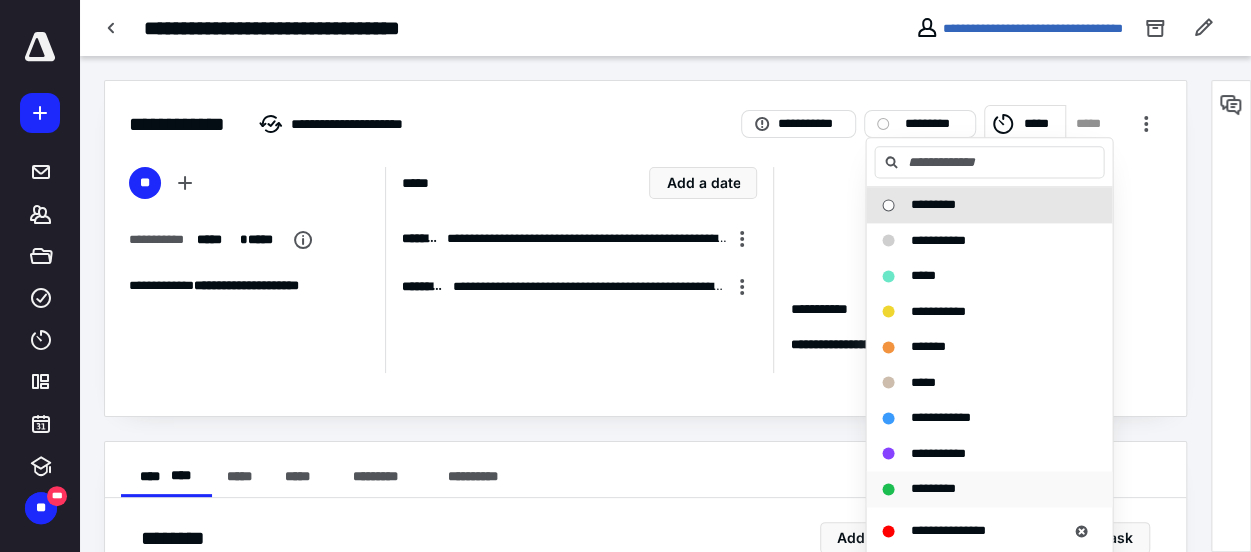 click on "*********" at bounding box center [932, 488] 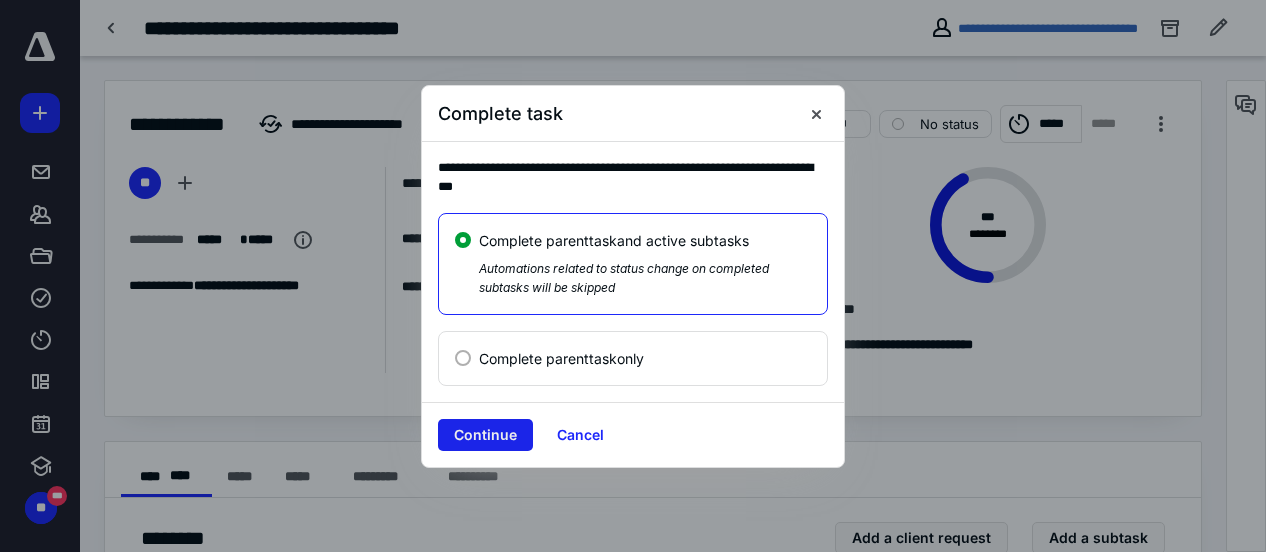 click on "Continue" at bounding box center [485, 435] 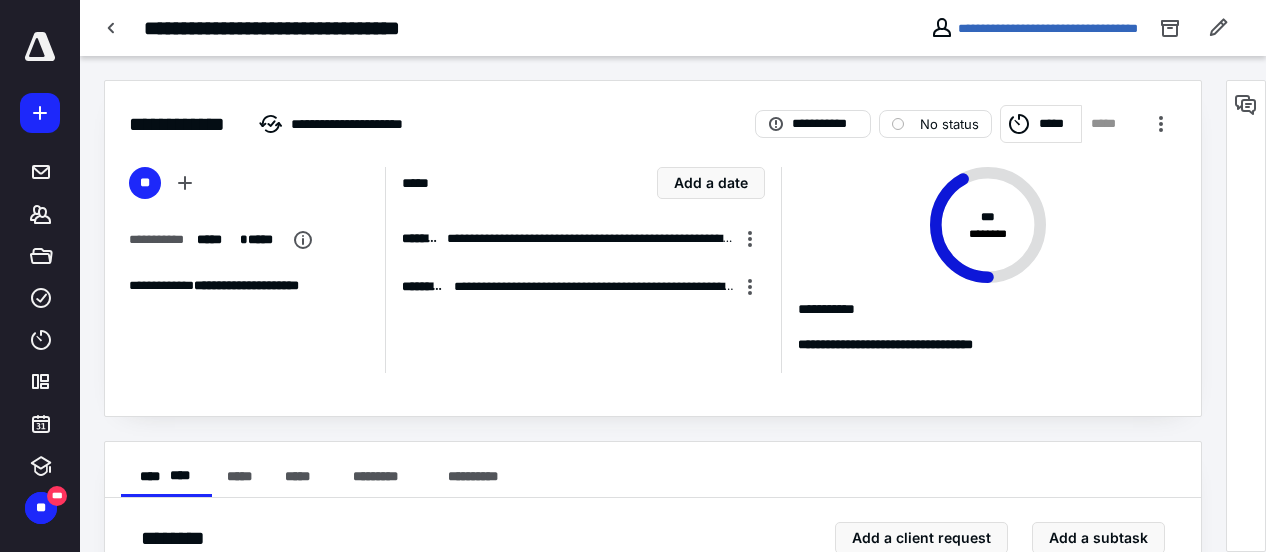 checkbox on "true" 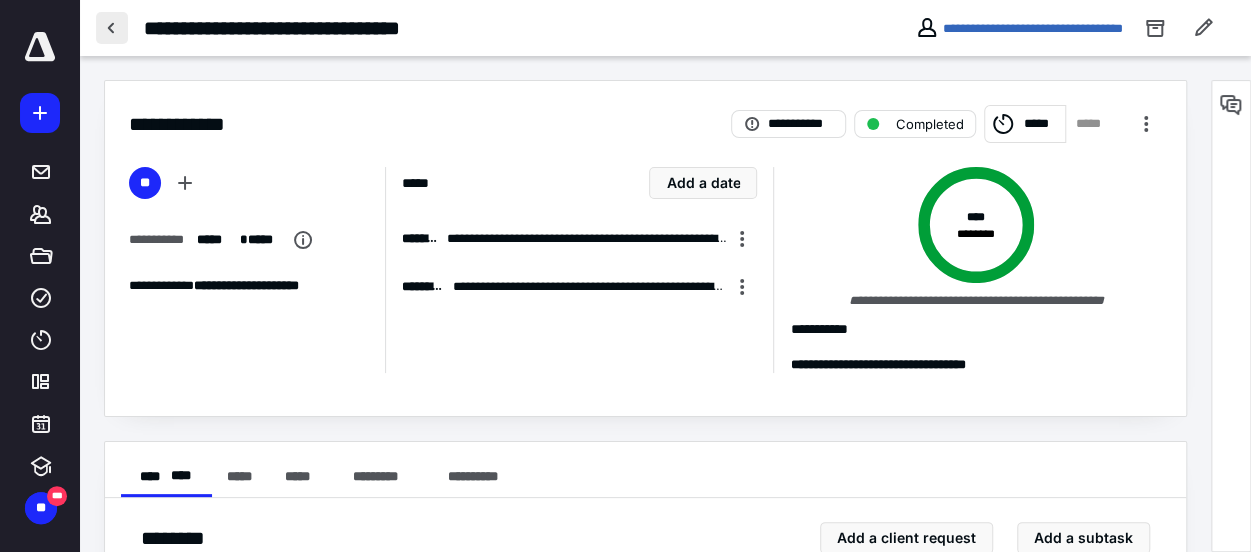 click at bounding box center (112, 28) 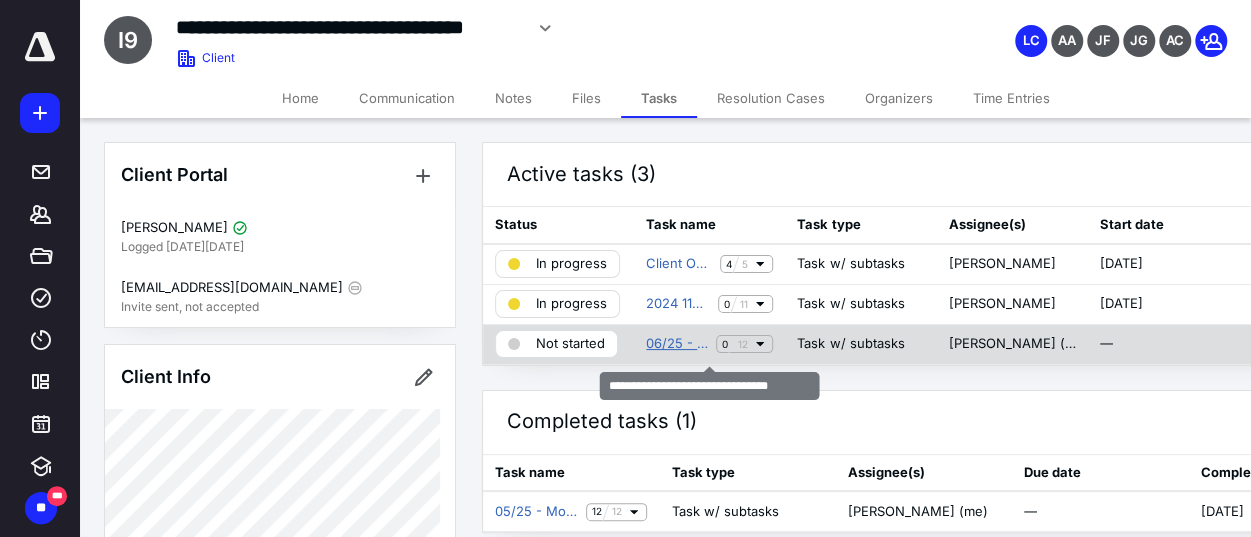 click on "06/25 - Monthly Accounting - GCC" at bounding box center (677, 344) 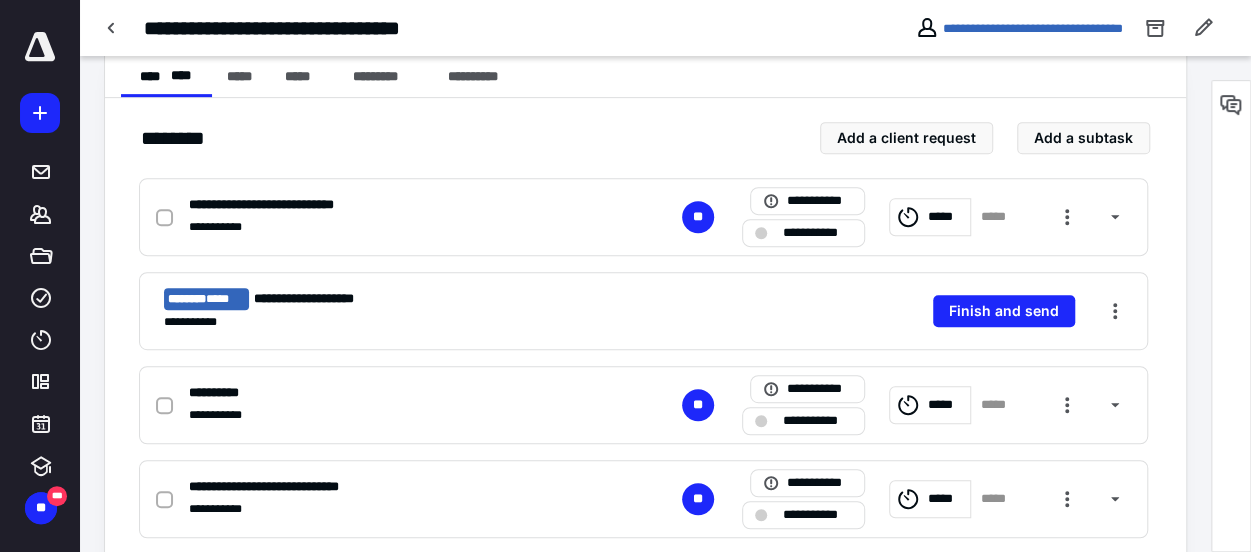 scroll, scrollTop: 600, scrollLeft: 0, axis: vertical 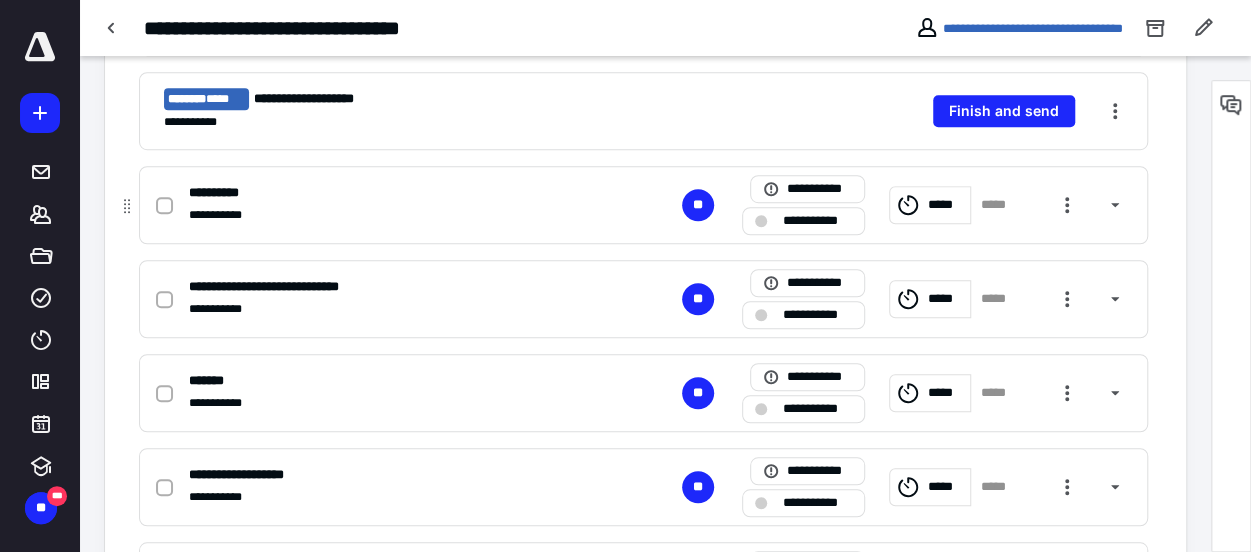 click on "*****" at bounding box center [946, 205] 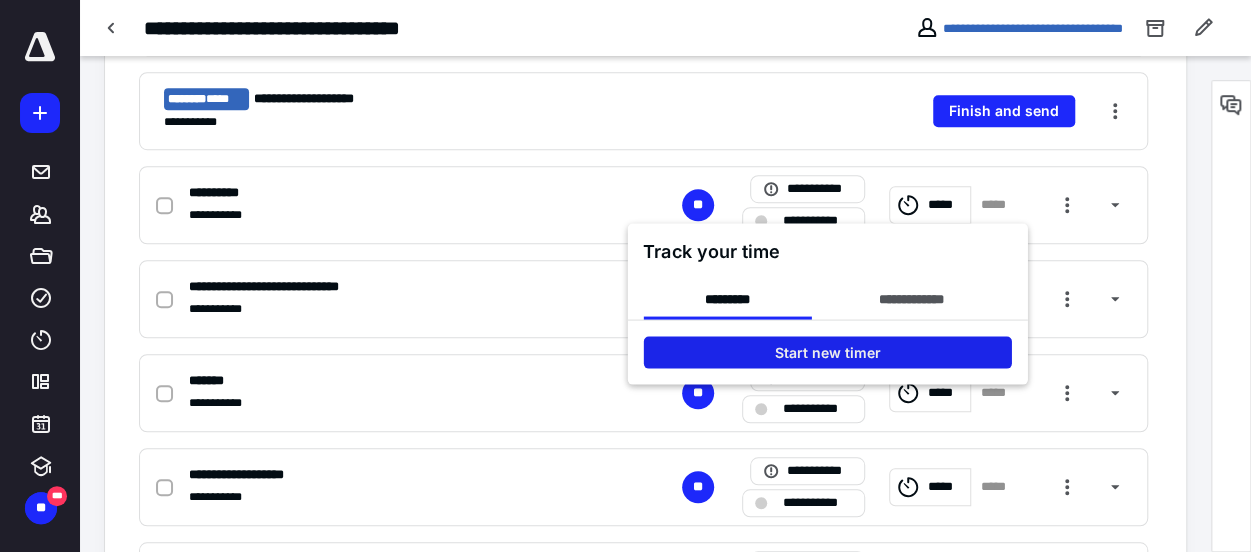 click on "Start new timer" at bounding box center [827, 352] 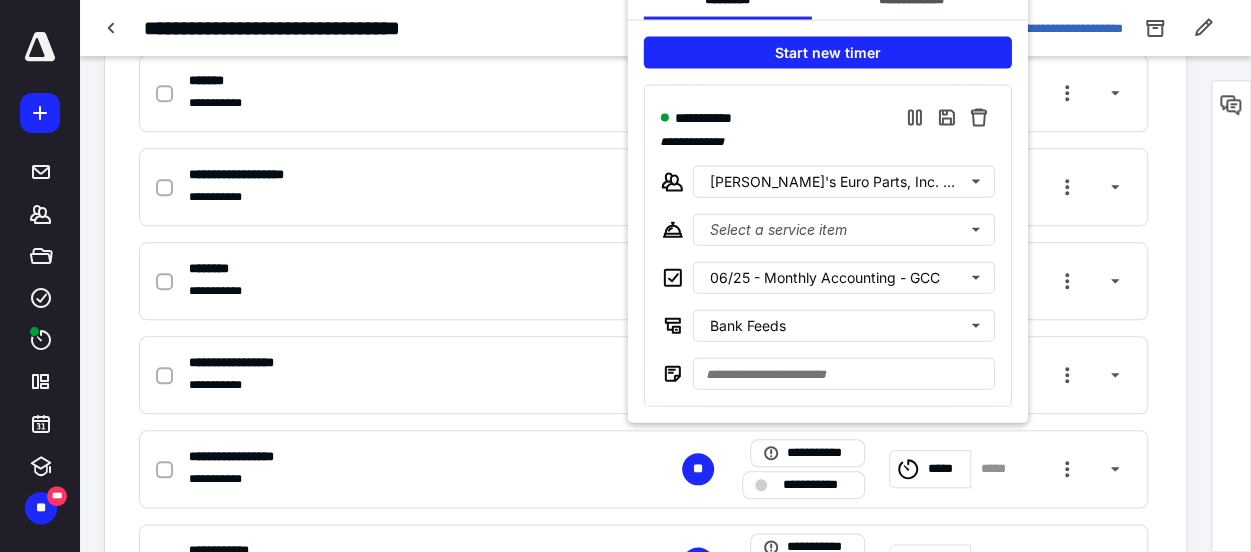 scroll, scrollTop: 1000, scrollLeft: 0, axis: vertical 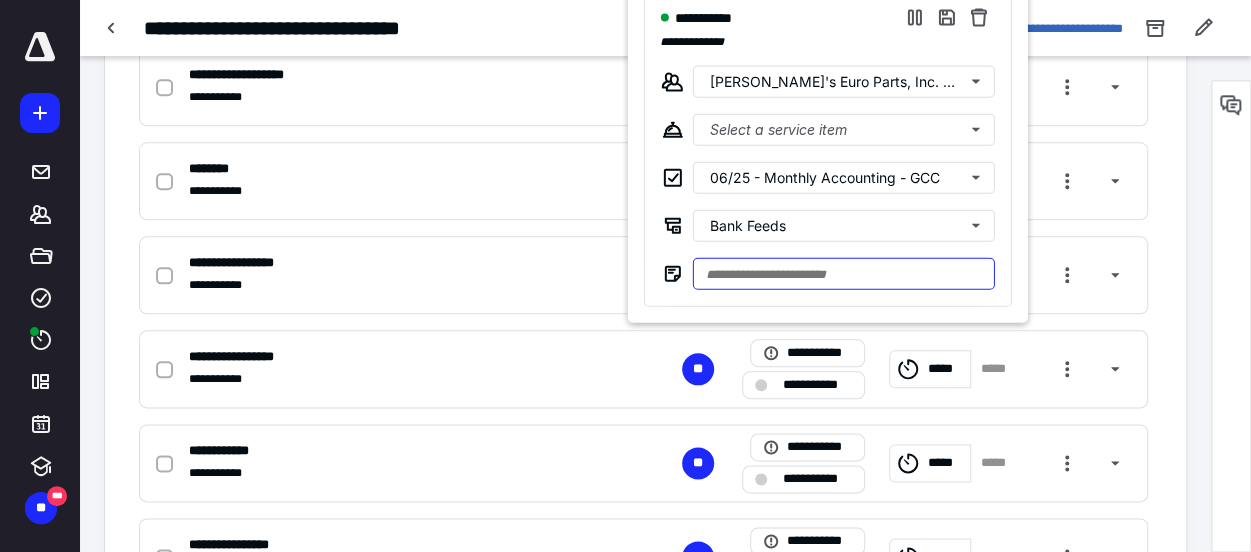 click at bounding box center (843, 273) 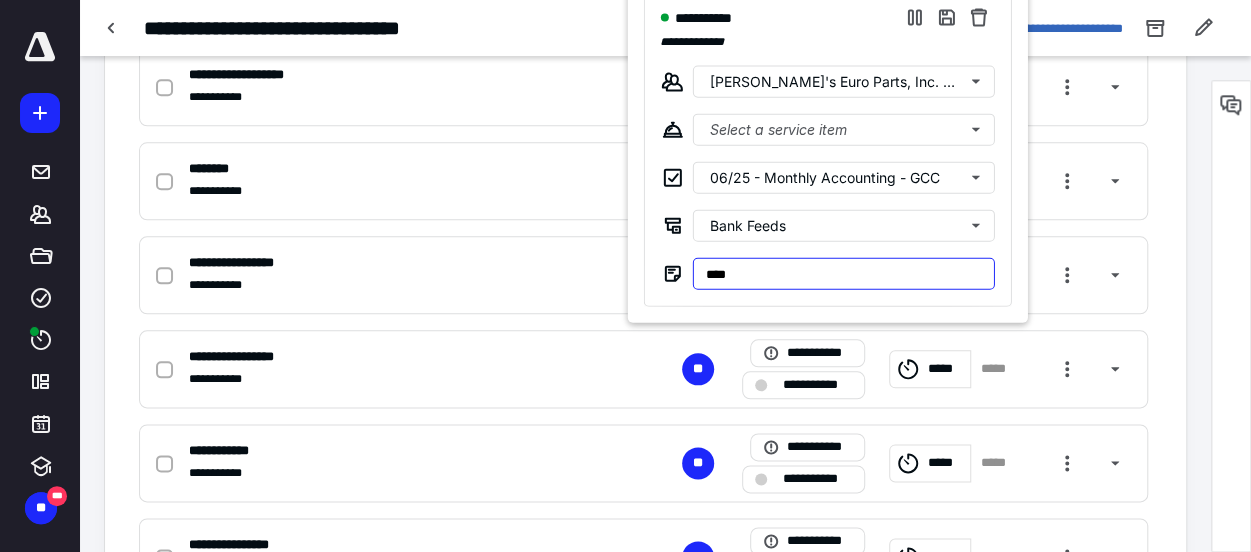 type on "****" 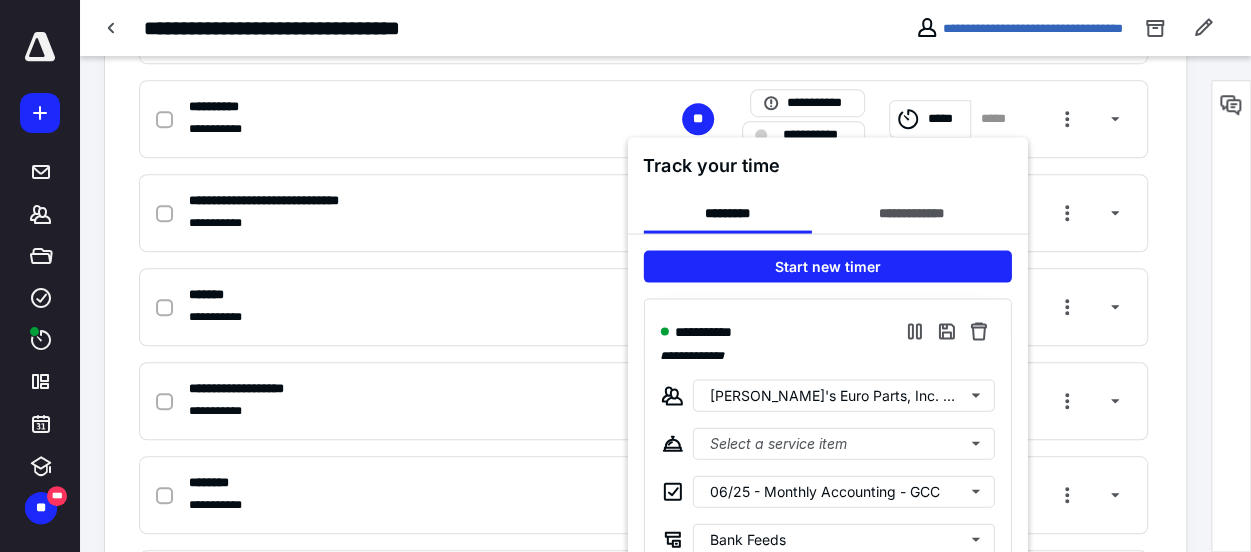 scroll, scrollTop: 786, scrollLeft: 0, axis: vertical 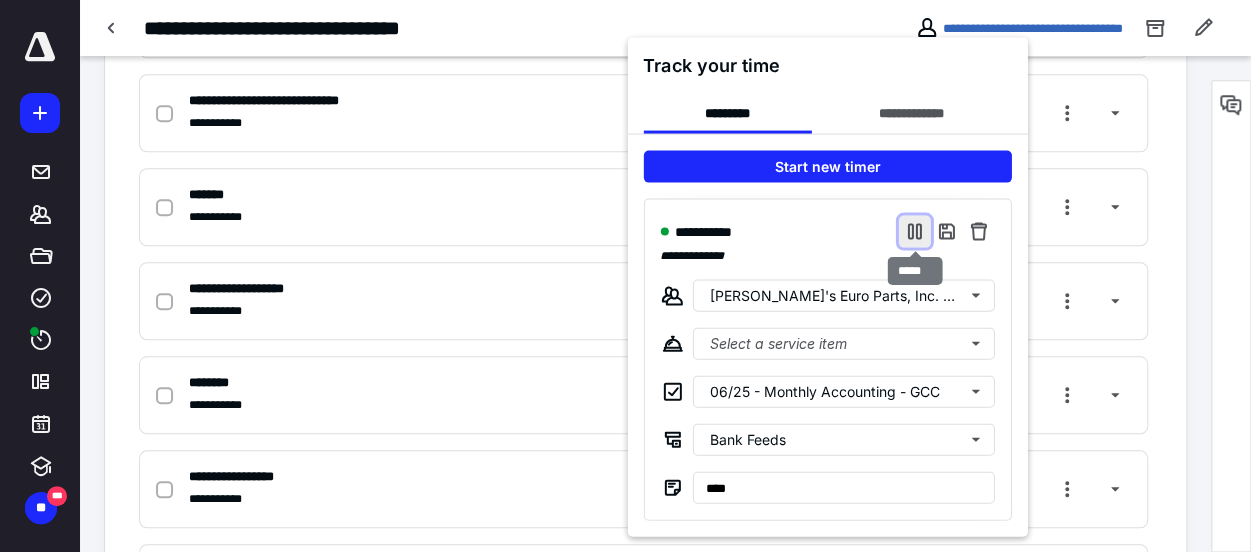 click at bounding box center [914, 231] 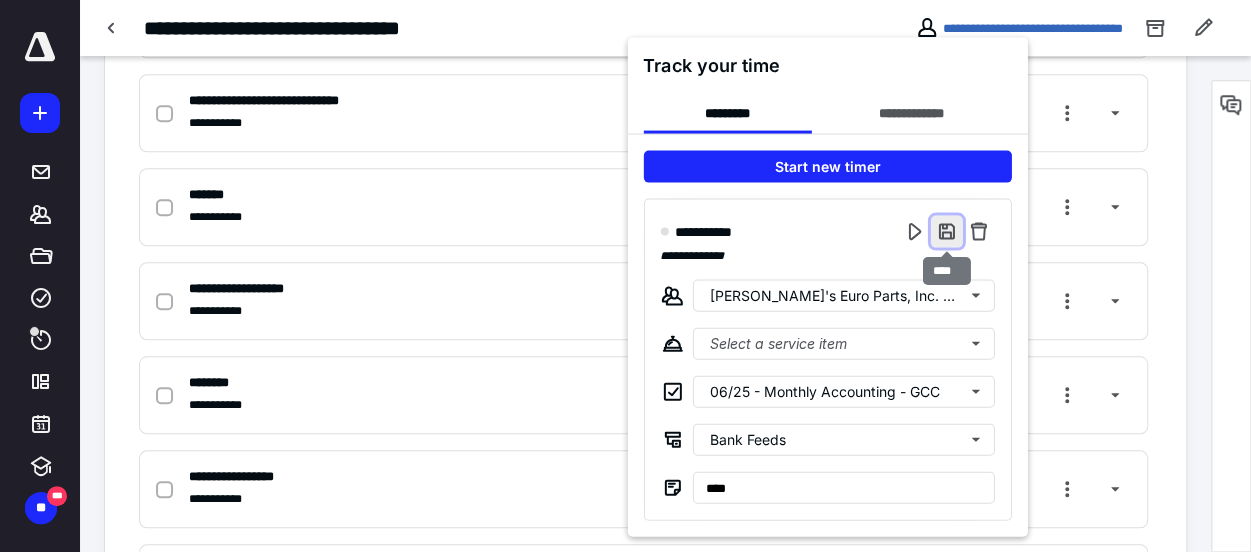 click at bounding box center [946, 231] 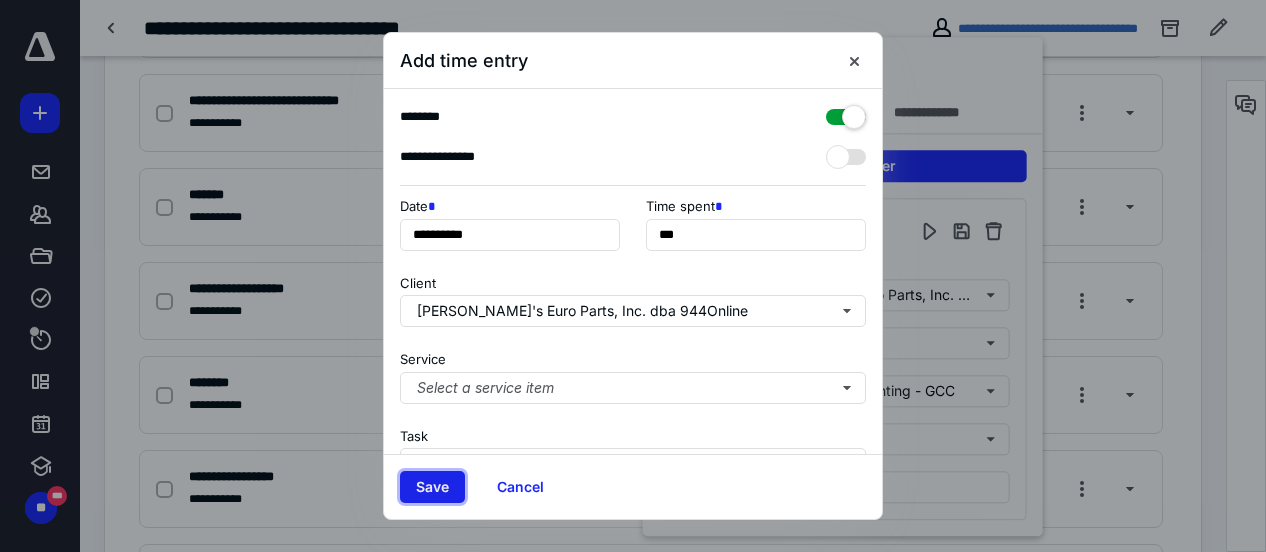 click on "Save" at bounding box center (432, 487) 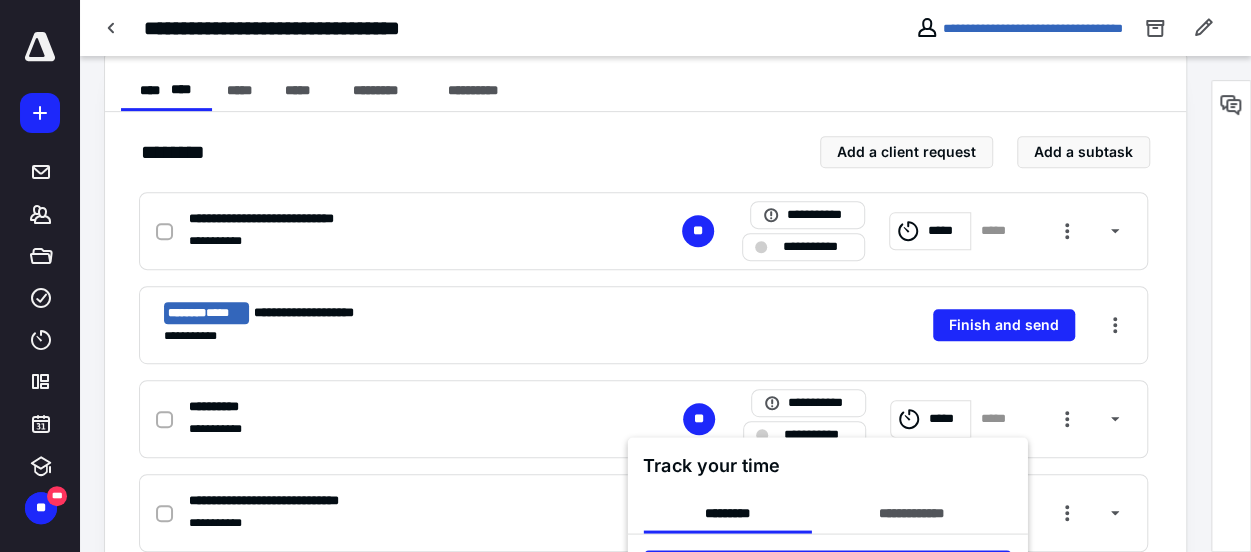 scroll, scrollTop: 486, scrollLeft: 0, axis: vertical 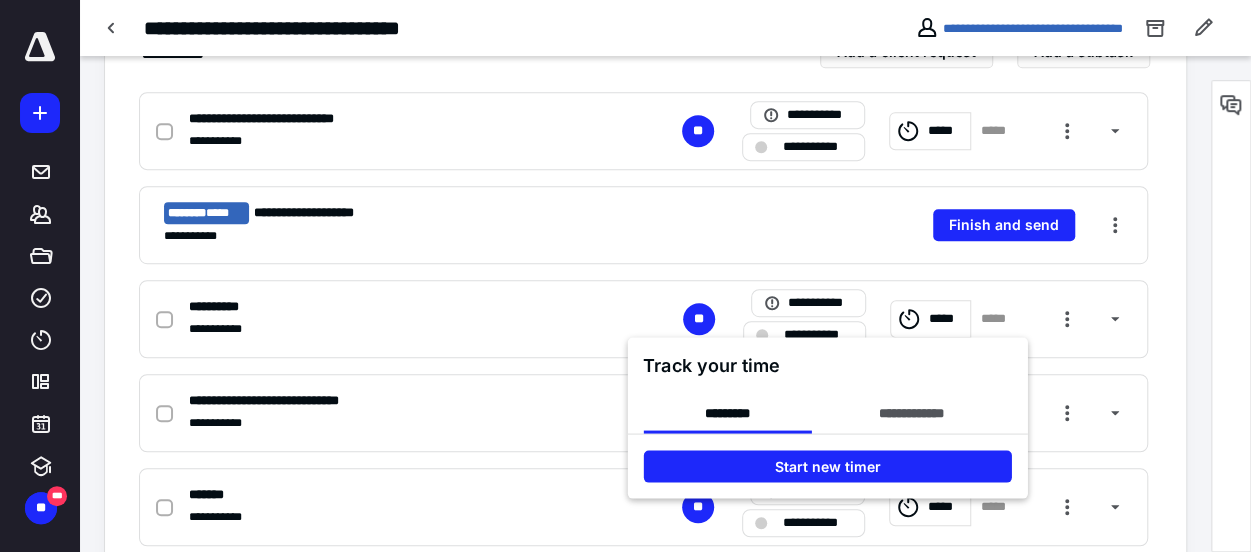 click at bounding box center [625, 276] 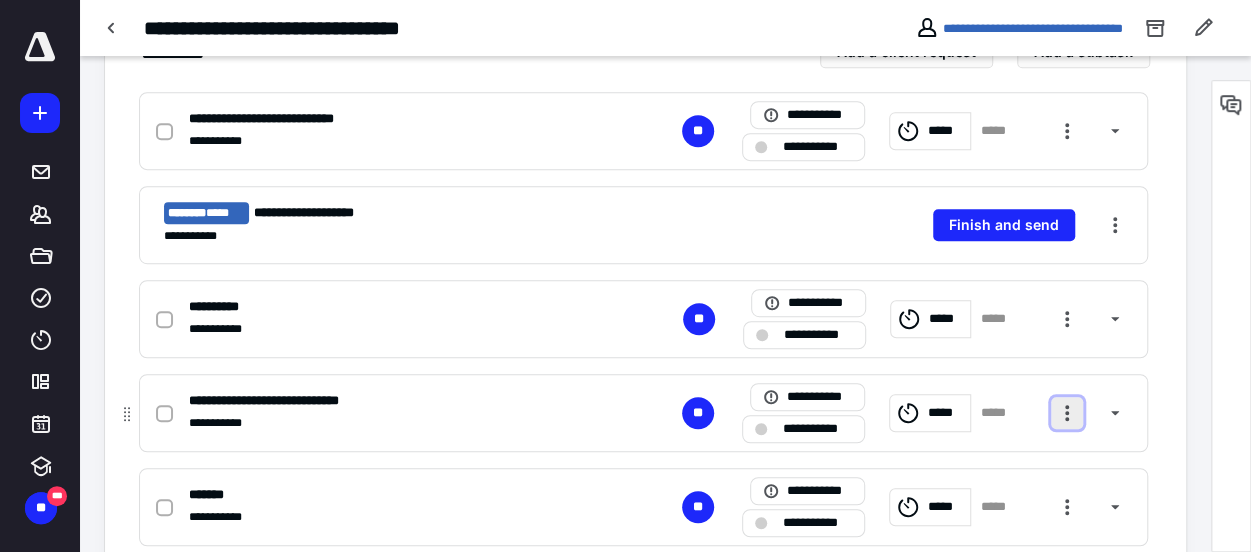 click at bounding box center [1067, 413] 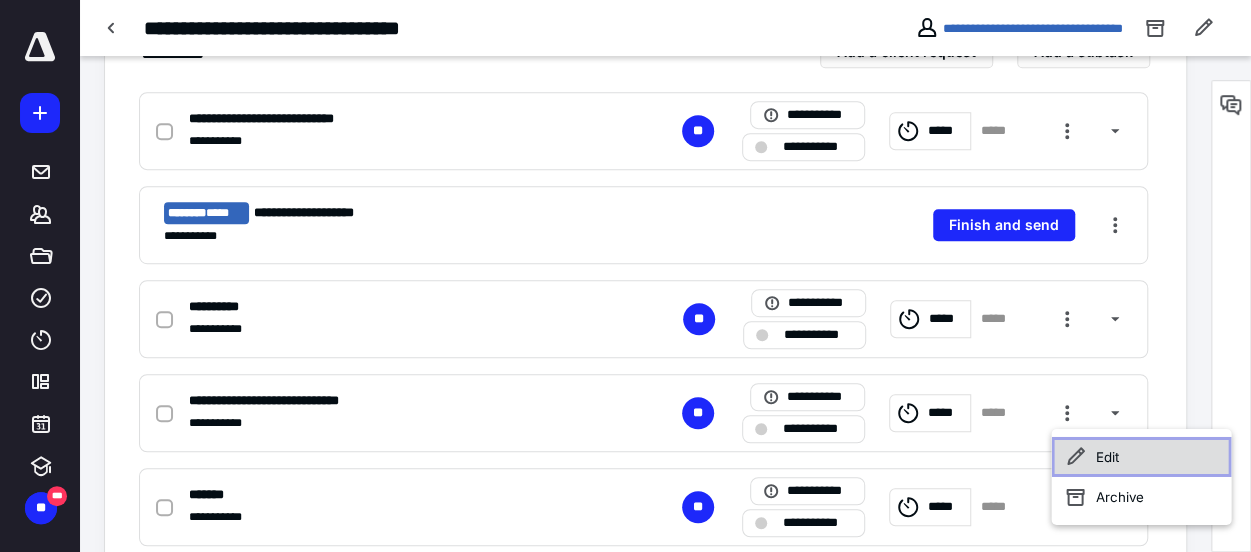 click on "Edit" at bounding box center (1141, 457) 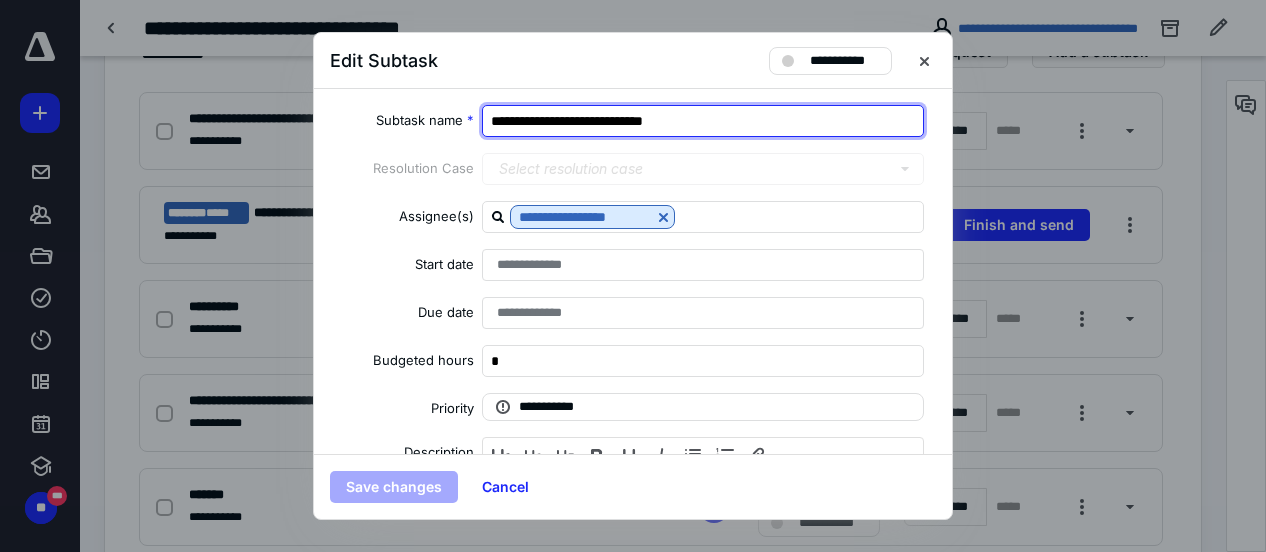 drag, startPoint x: 758, startPoint y: 125, endPoint x: 437, endPoint y: 155, distance: 322.39883 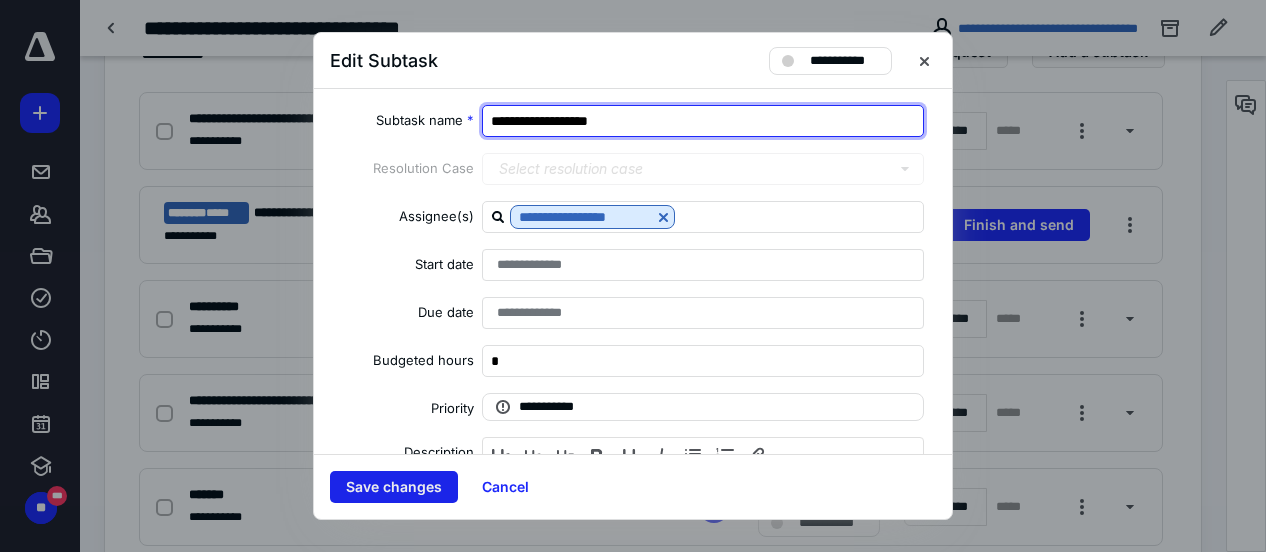 type on "**********" 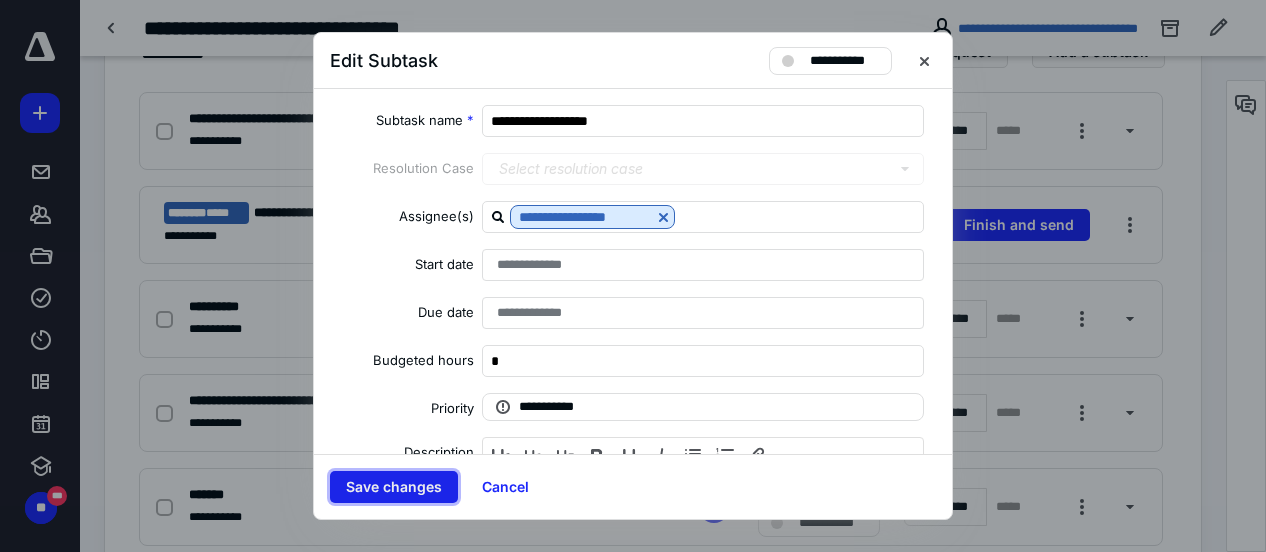 click on "Save changes" at bounding box center [394, 487] 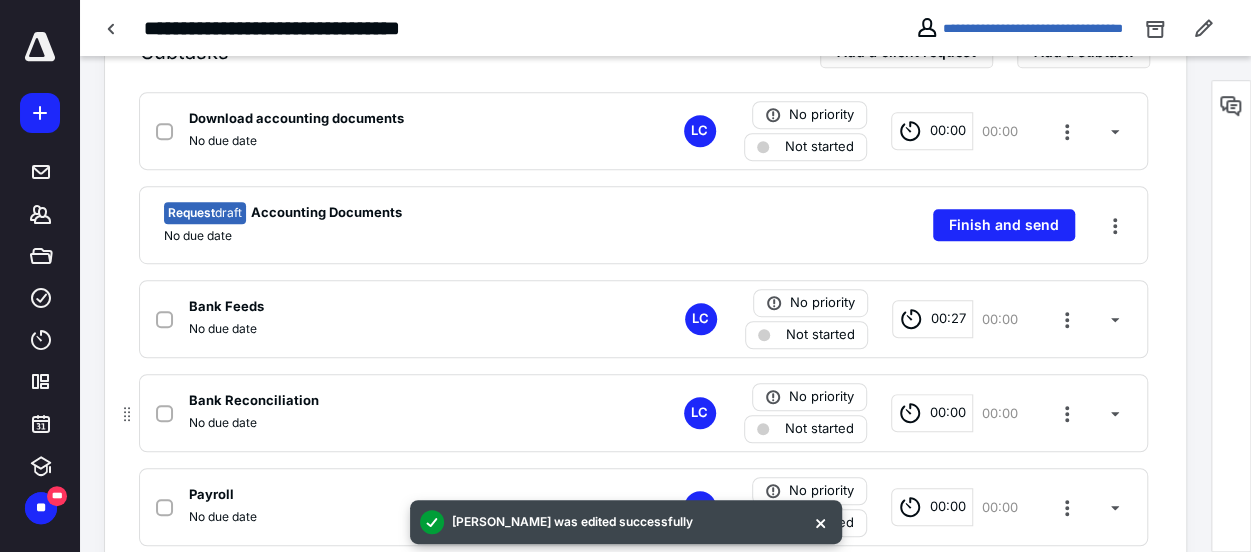 click on "00:00" at bounding box center (948, 413) 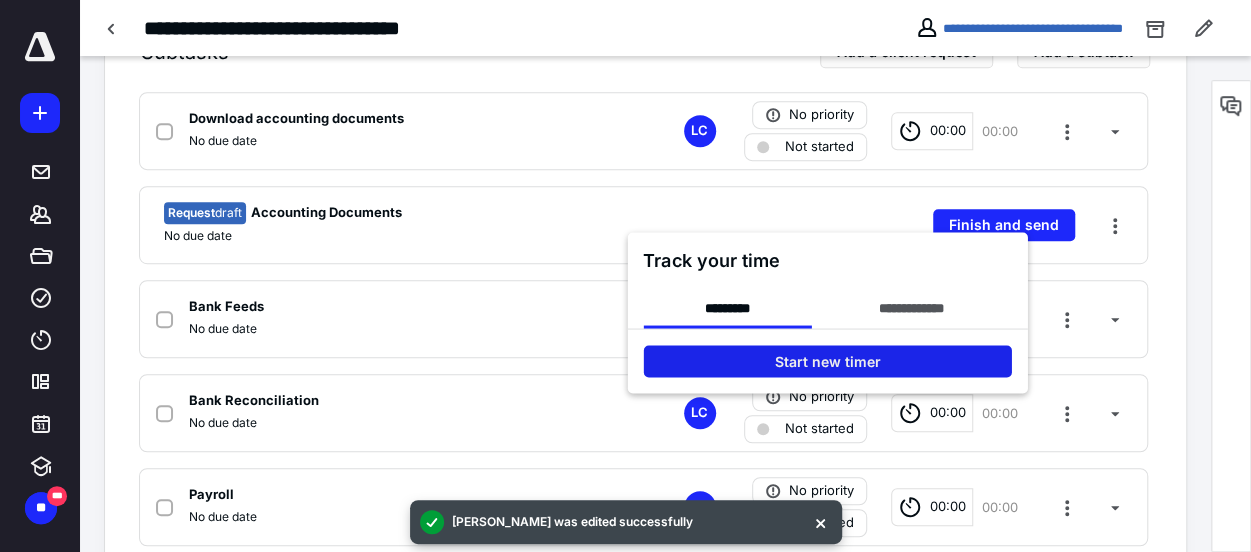 click on "Start new timer" at bounding box center [827, 362] 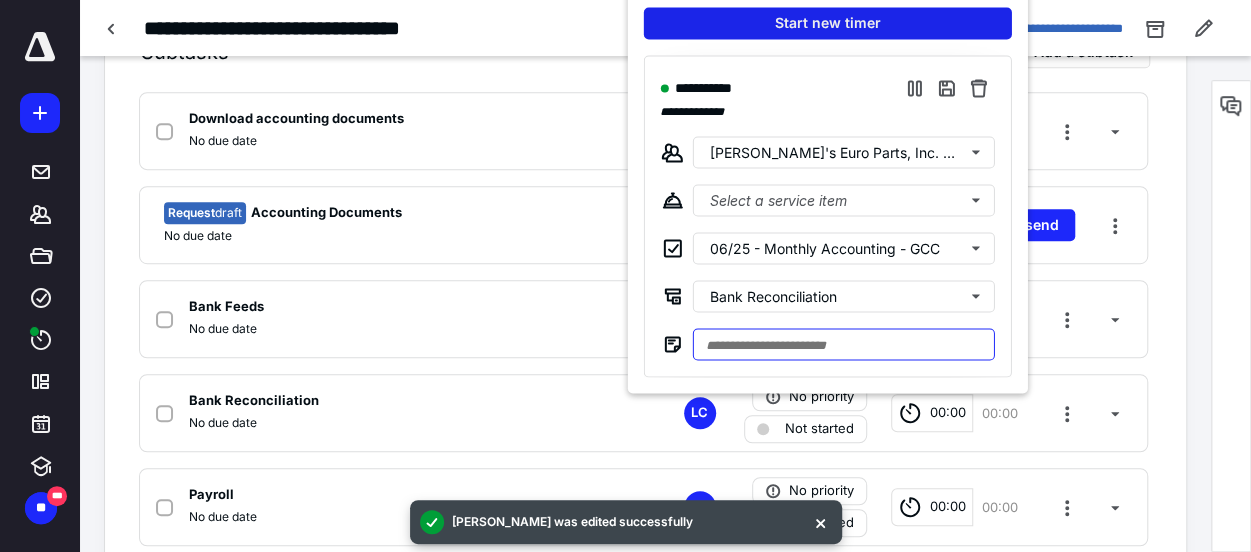 click at bounding box center [843, 345] 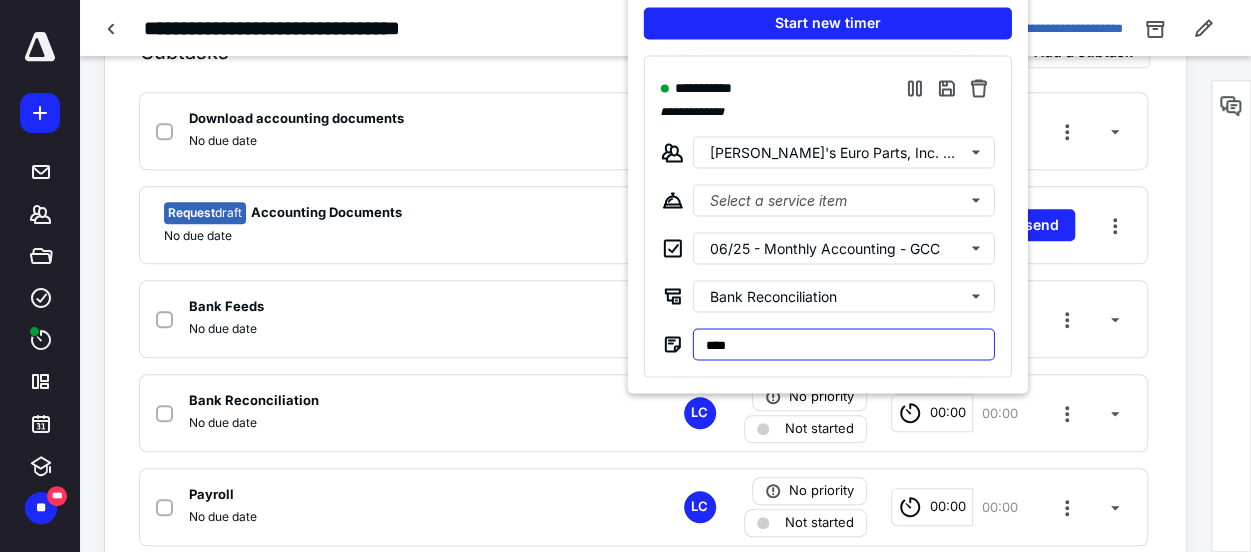 type on "****" 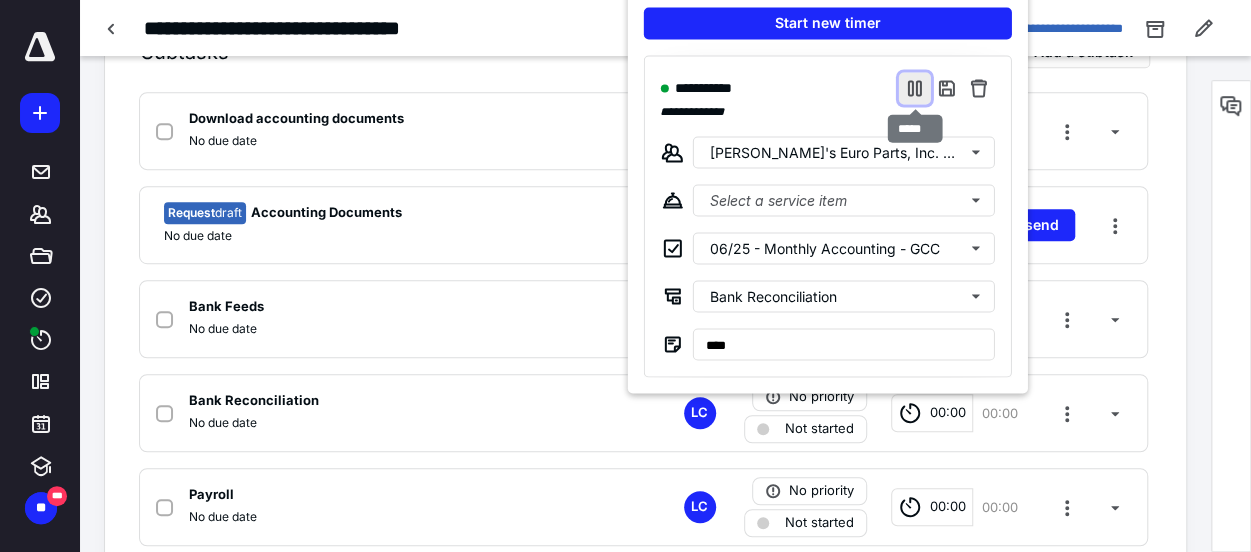 click at bounding box center (914, 89) 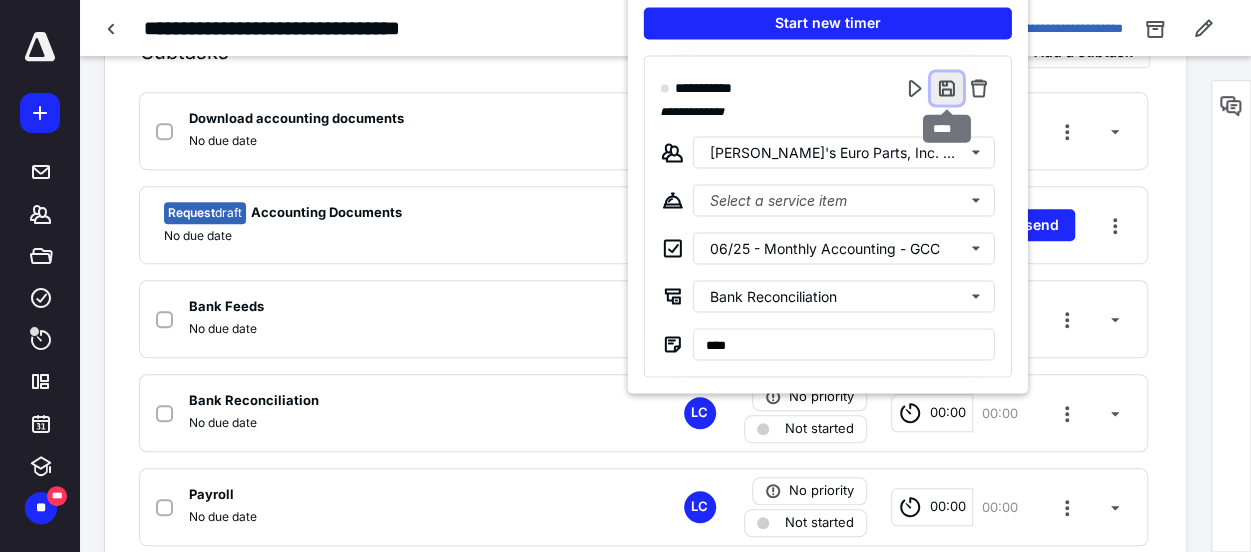 click at bounding box center (946, 89) 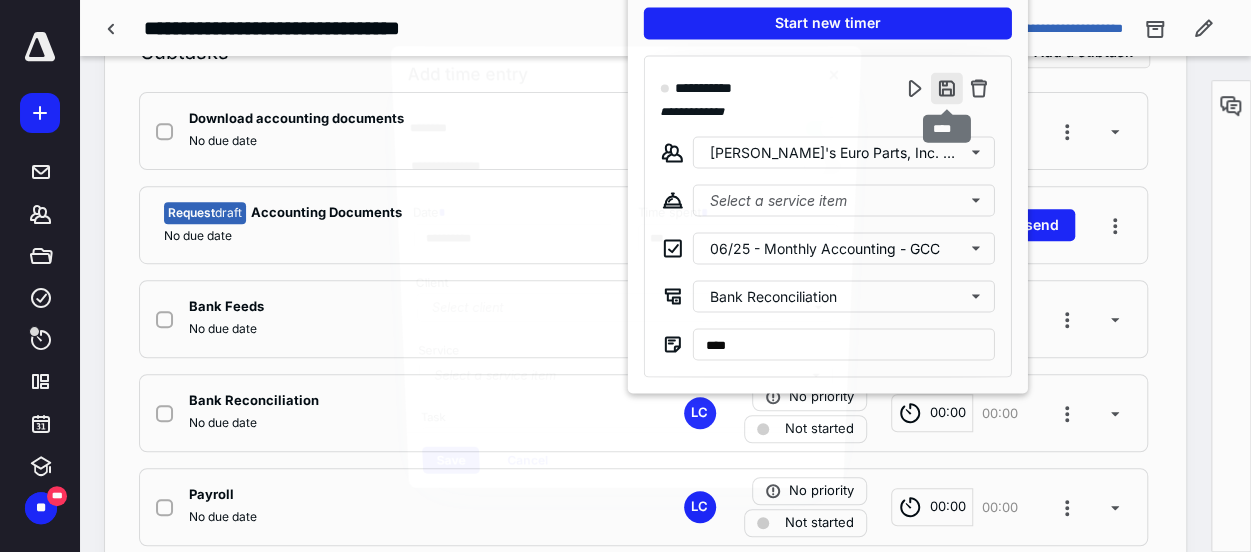 type on "***" 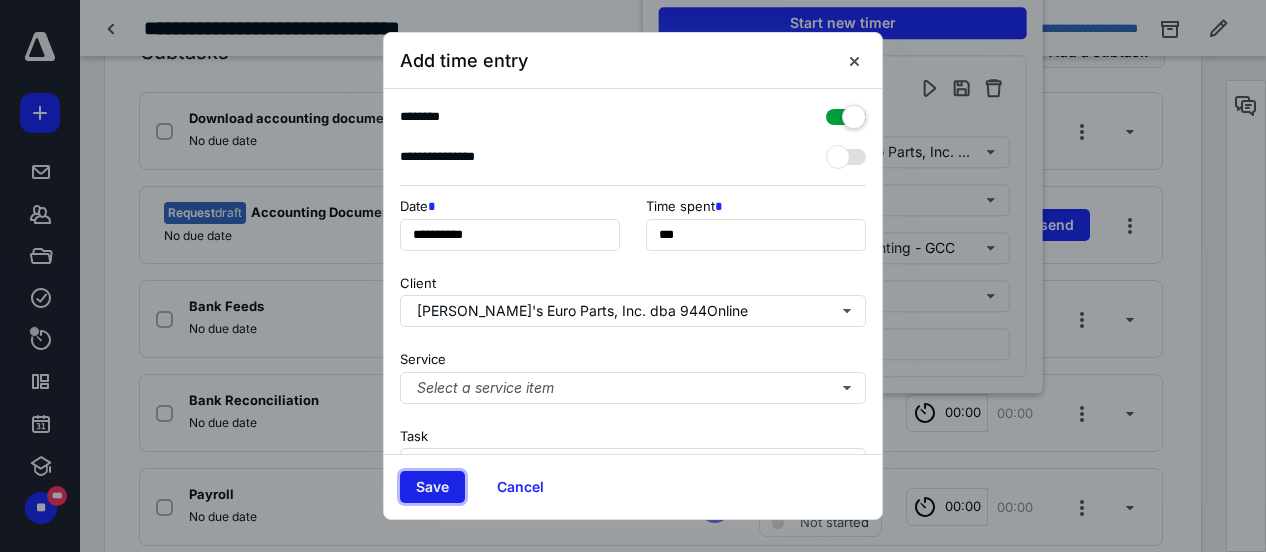 click on "Save" at bounding box center [432, 487] 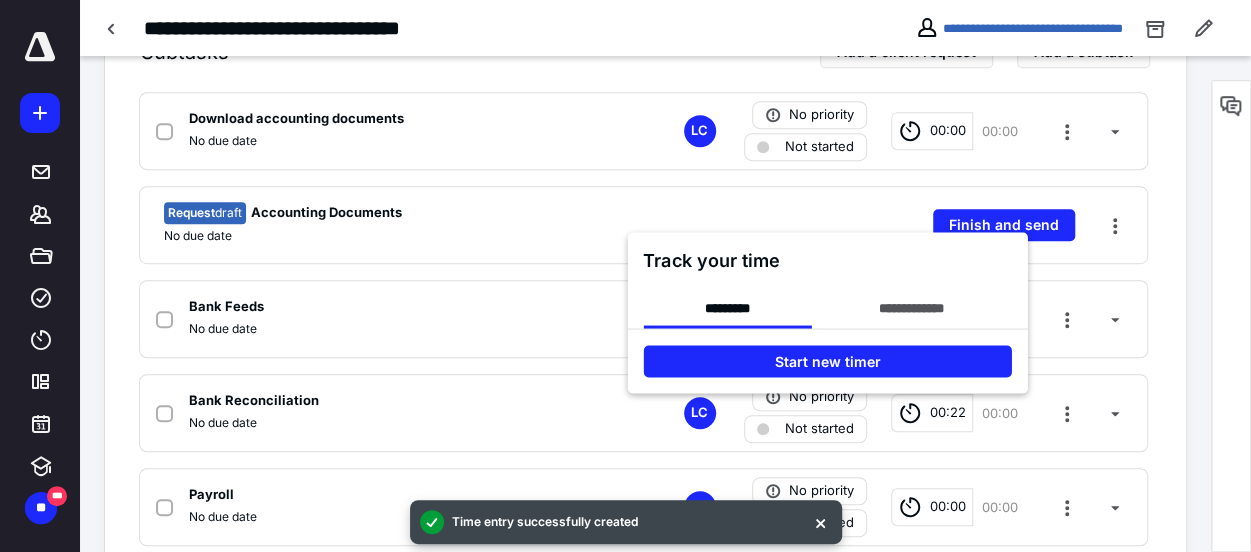 click at bounding box center (625, 276) 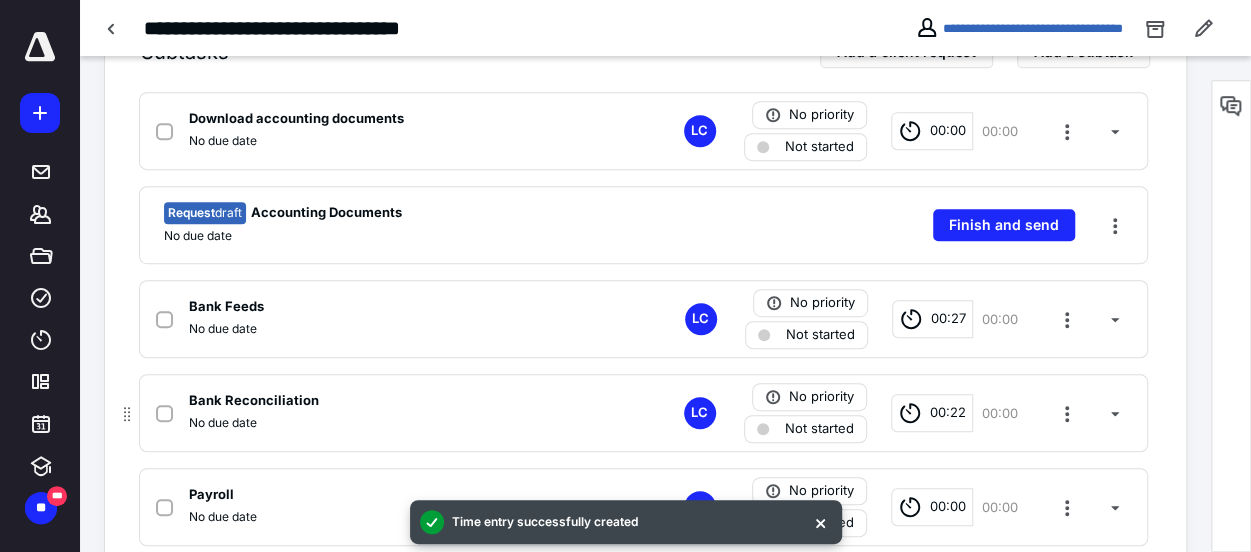 click 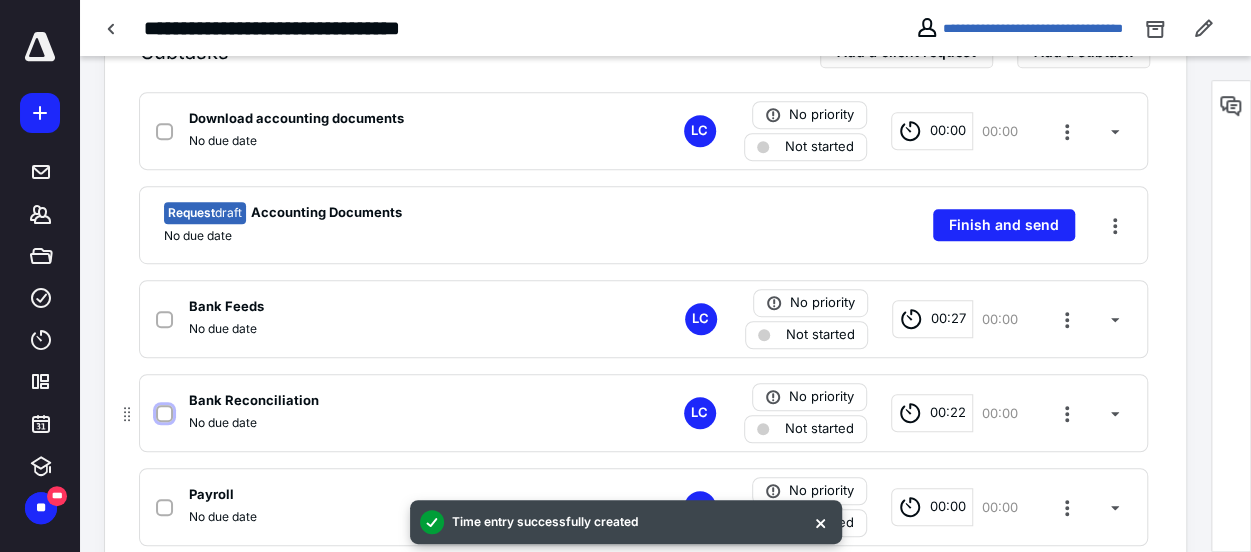 click at bounding box center [164, 414] 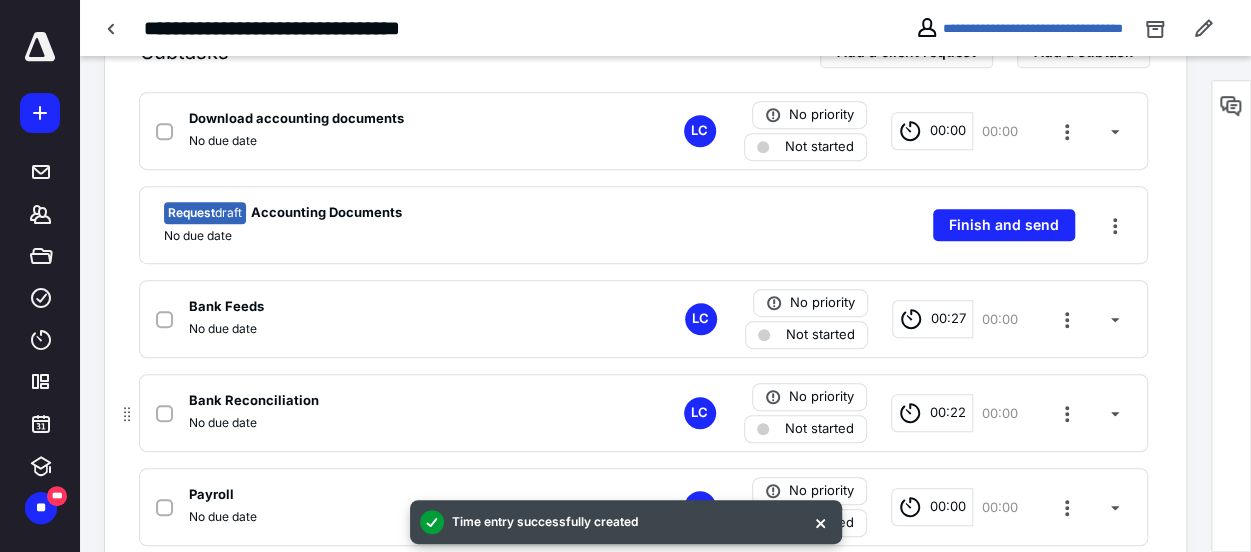 checkbox on "true" 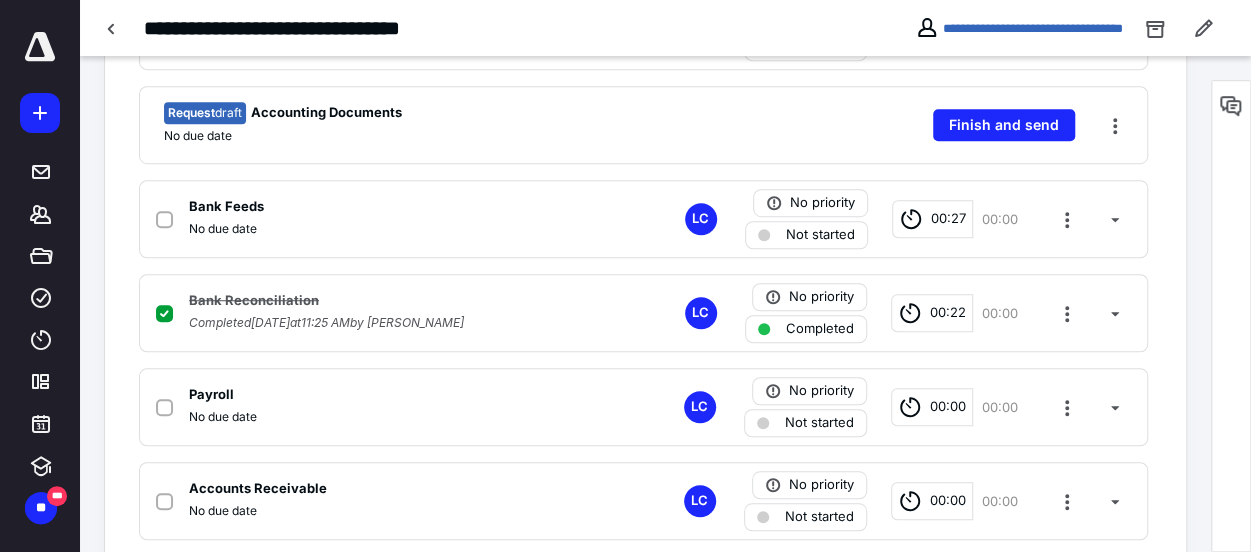 scroll, scrollTop: 686, scrollLeft: 0, axis: vertical 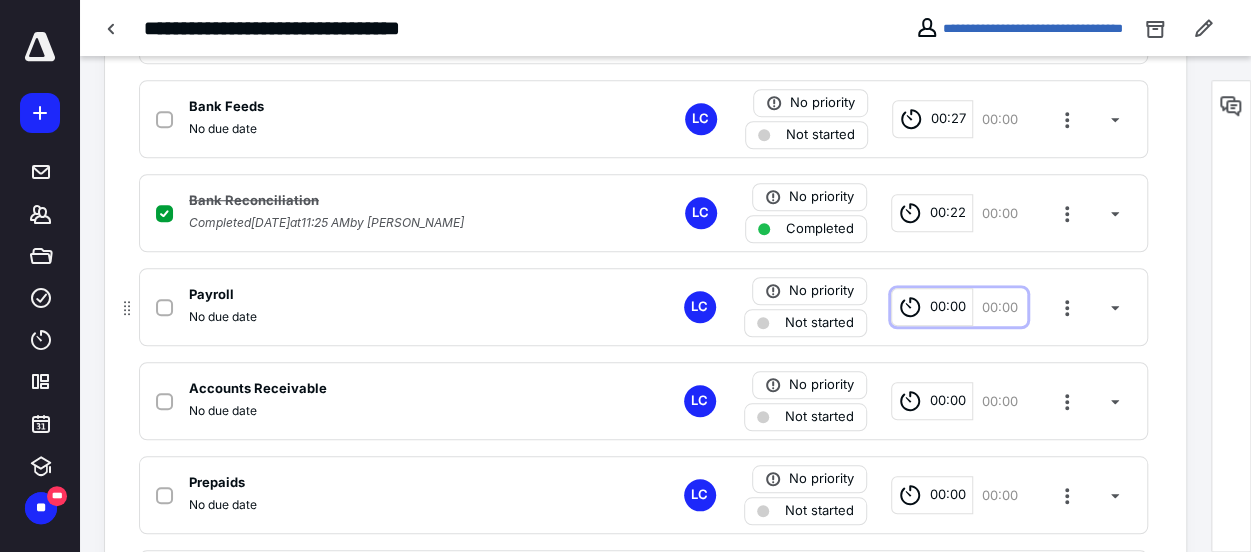 click on "00:00" at bounding box center [948, 307] 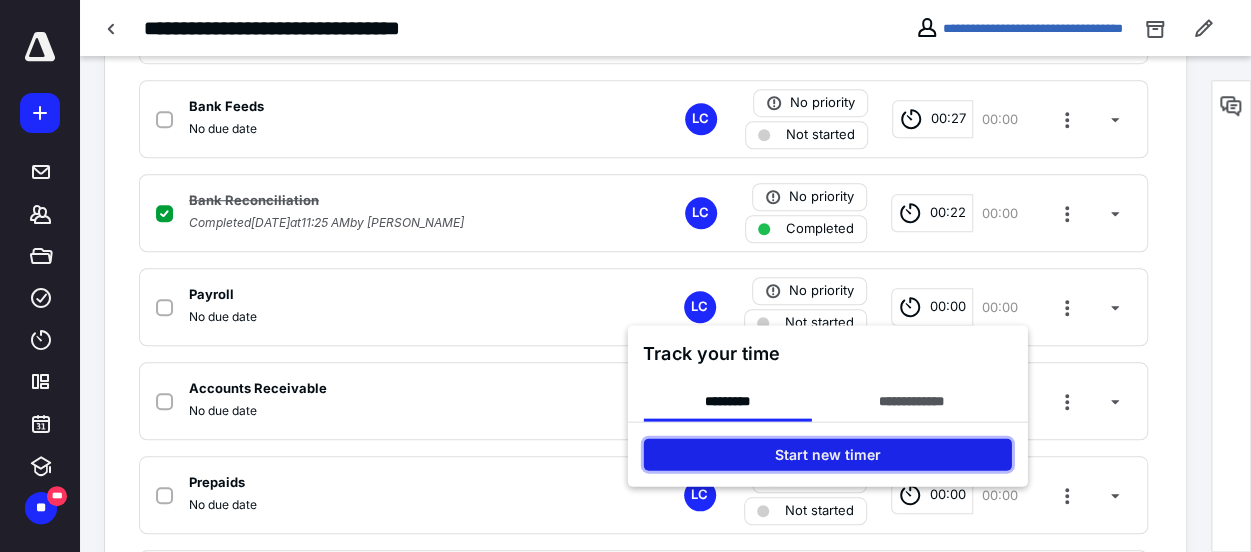 click on "Start new timer" at bounding box center [827, 454] 